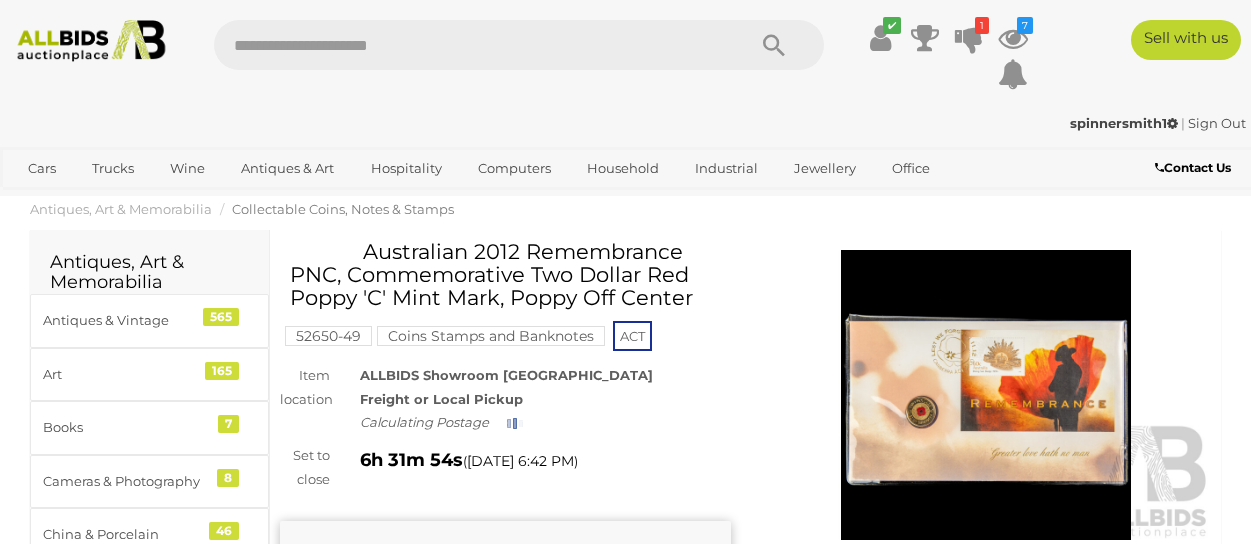 scroll, scrollTop: 0, scrollLeft: 0, axis: both 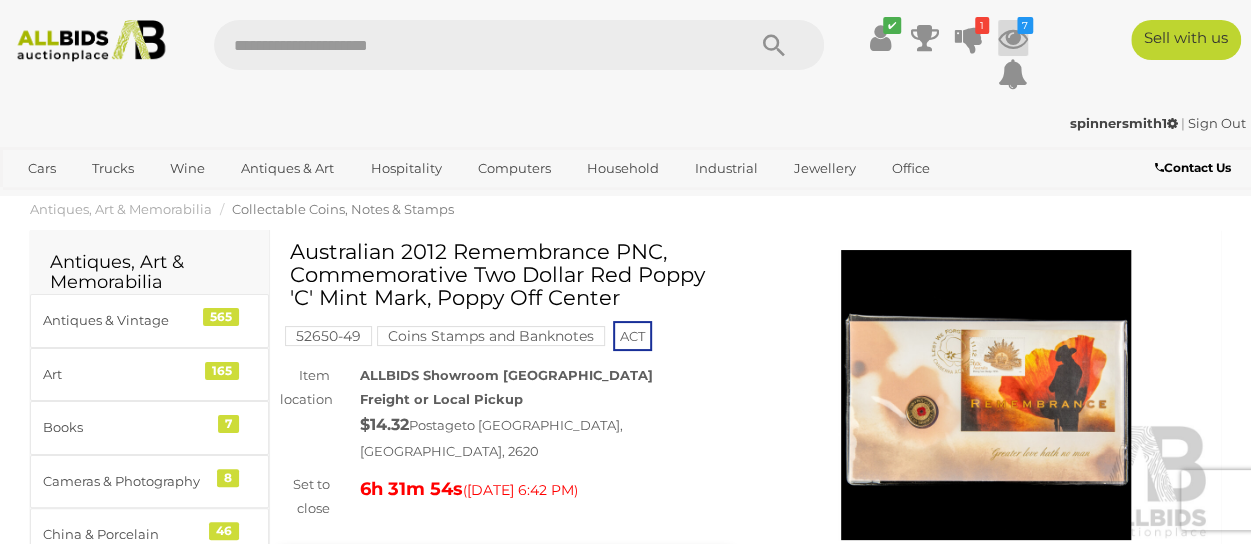 click at bounding box center (1013, 38) 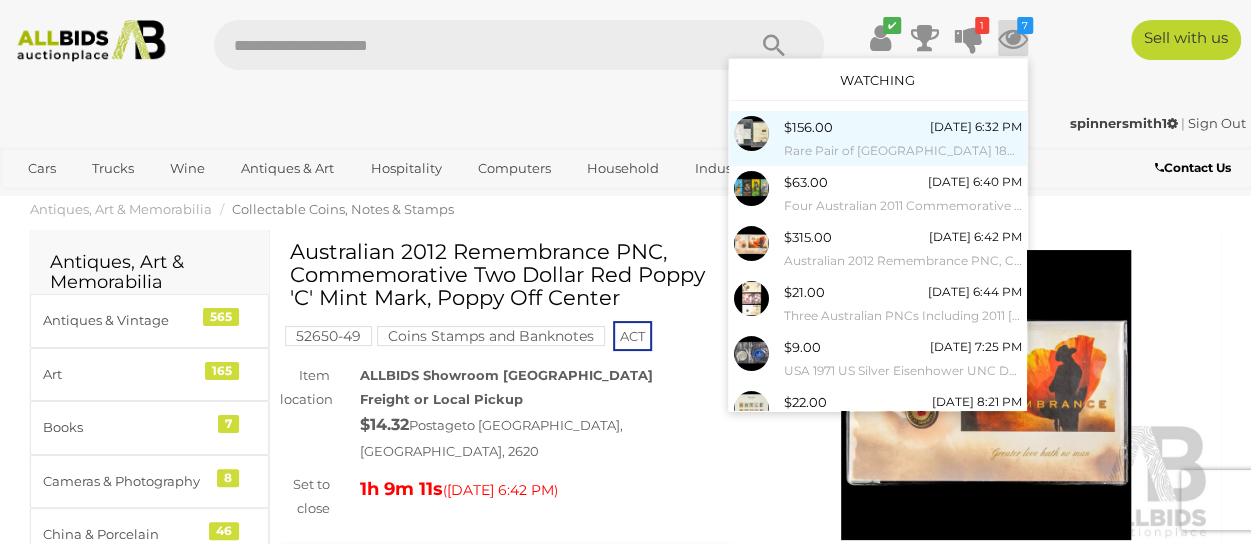 click on "$156.00
Today 6:32 PM
Rare Pair of United Kingdom 1840 QV Imperf Penny Black Stamps, Red Maltese Cross" at bounding box center (903, 138) 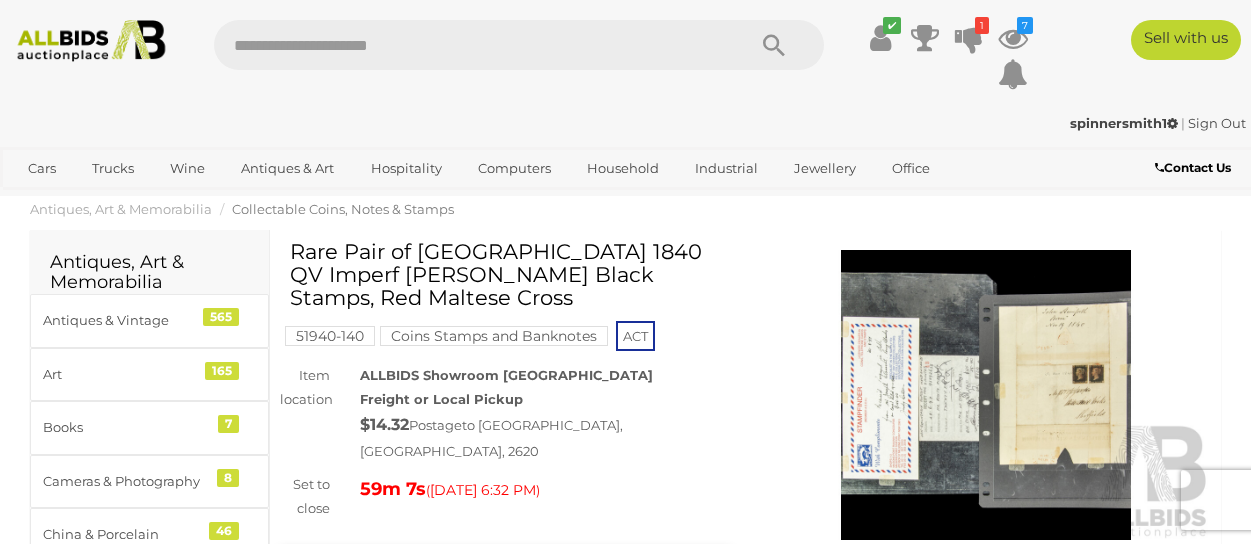 scroll, scrollTop: 0, scrollLeft: 0, axis: both 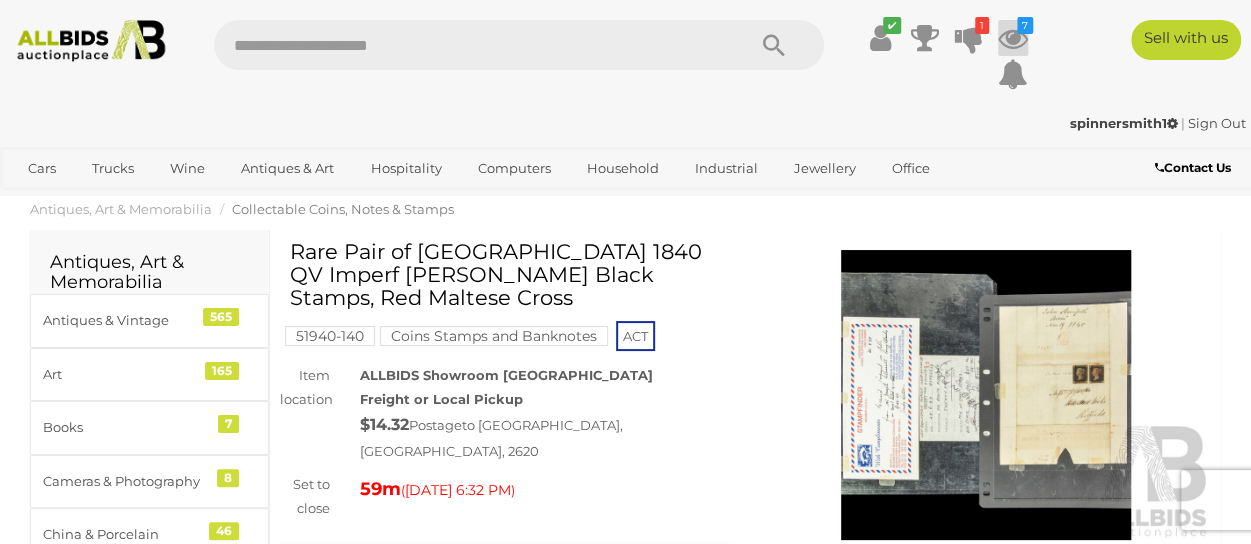 click at bounding box center (1013, 38) 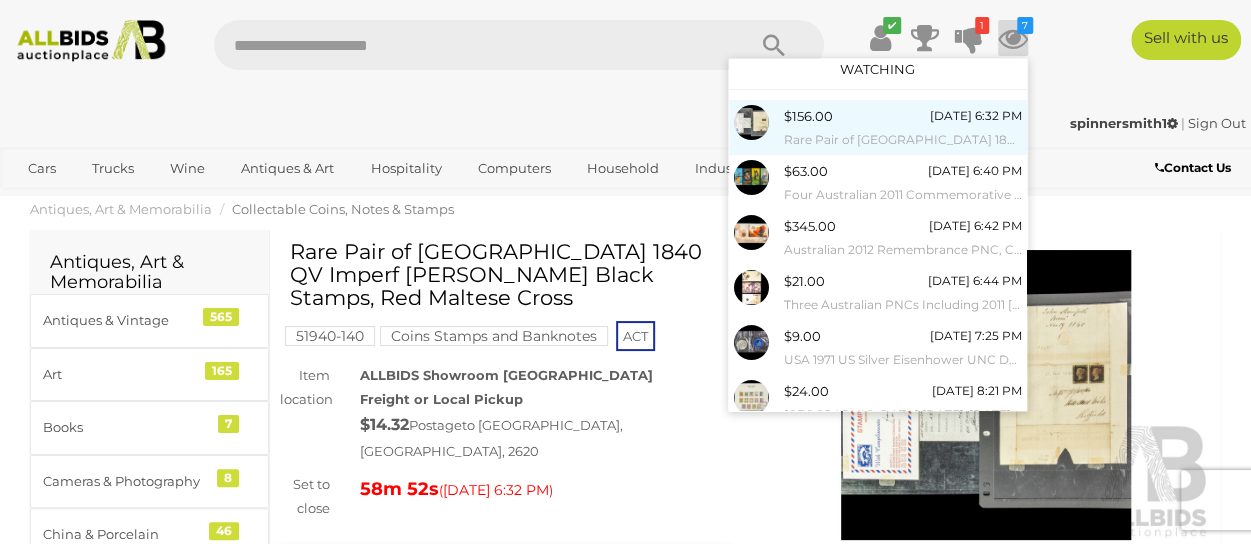 scroll, scrollTop: 0, scrollLeft: 0, axis: both 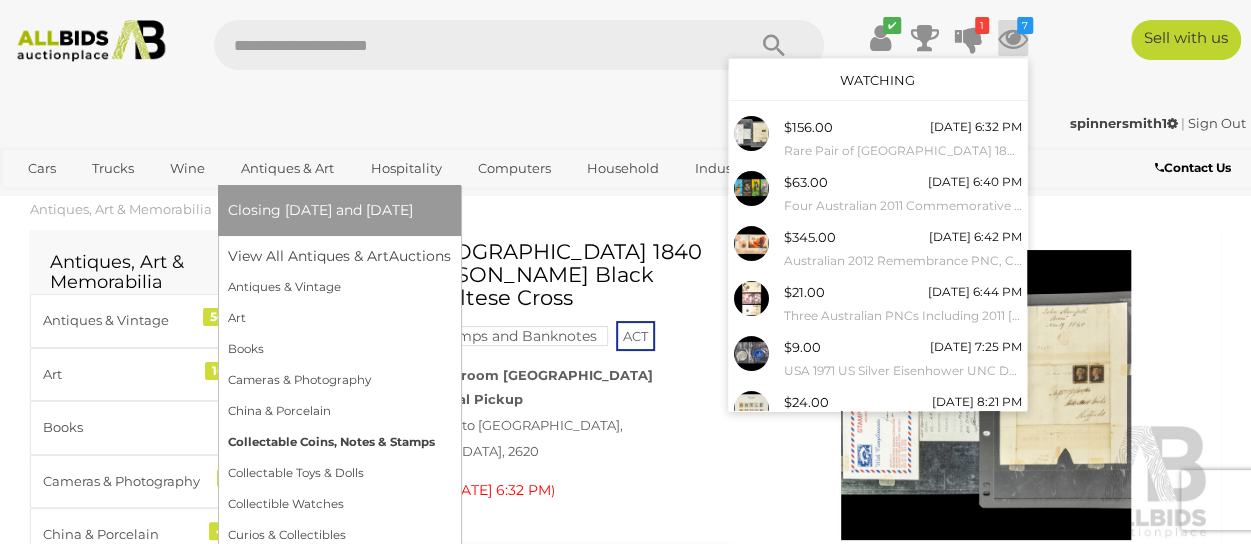 click on "Collectable Coins, Notes & Stamps" at bounding box center [339, 442] 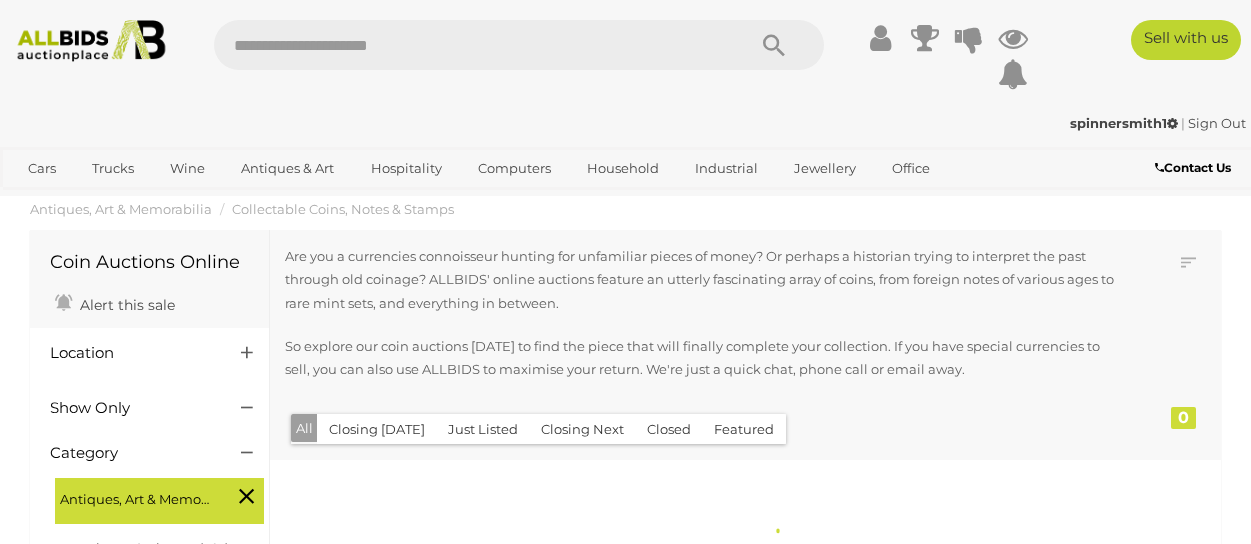 scroll, scrollTop: 0, scrollLeft: 0, axis: both 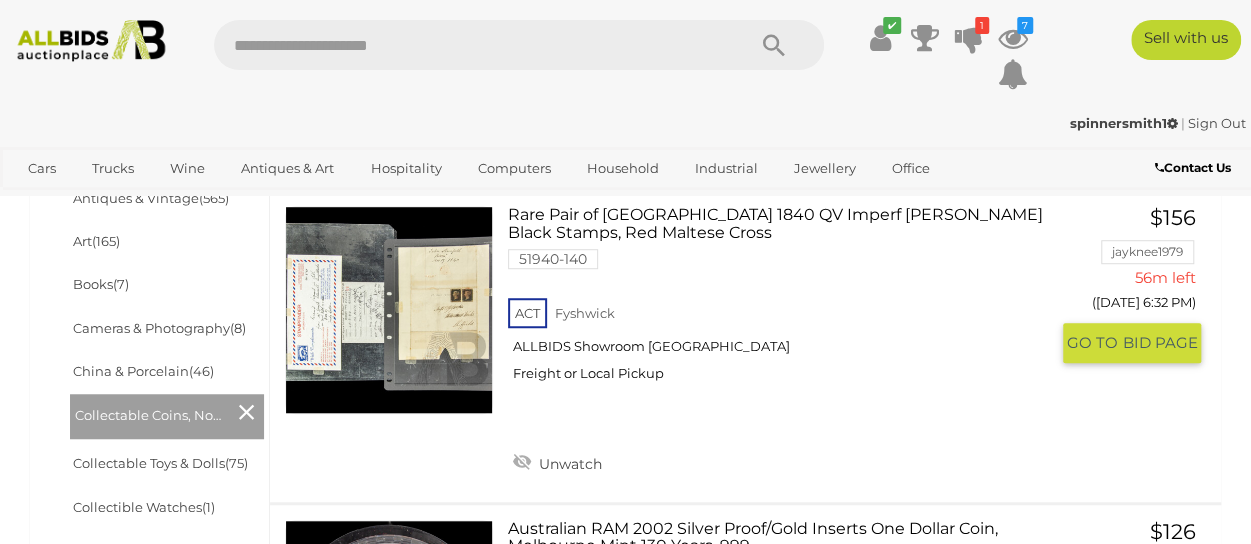 click on "Rare Pair of United Kingdom 1840 QV Imperf Penny Black Stamps, Red Maltese Cross
51940-140
ACT" at bounding box center (785, 301) 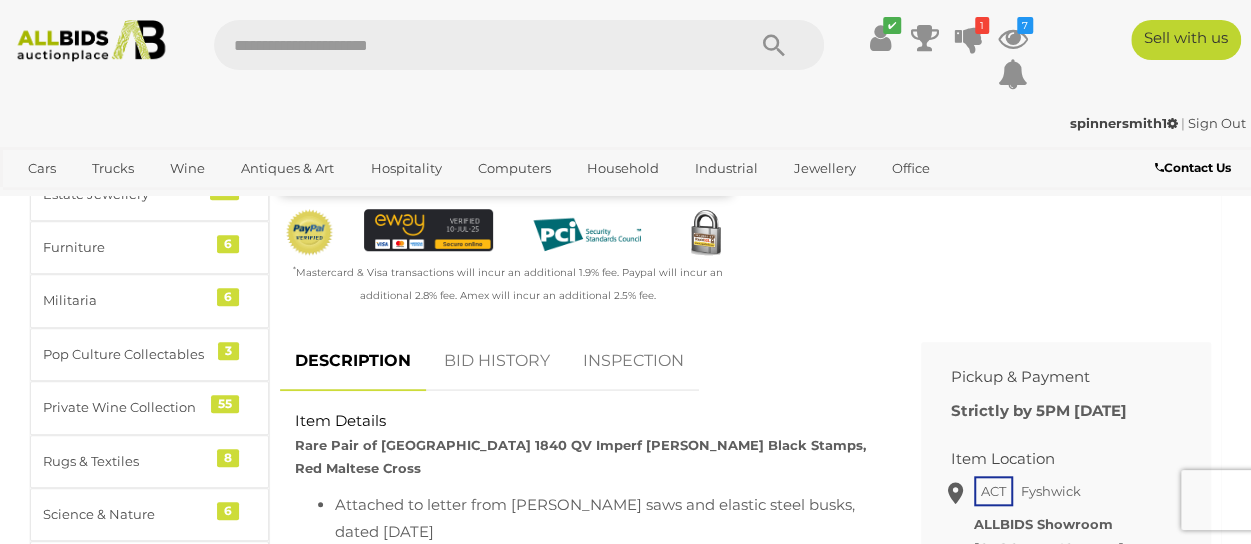 scroll, scrollTop: 700, scrollLeft: 0, axis: vertical 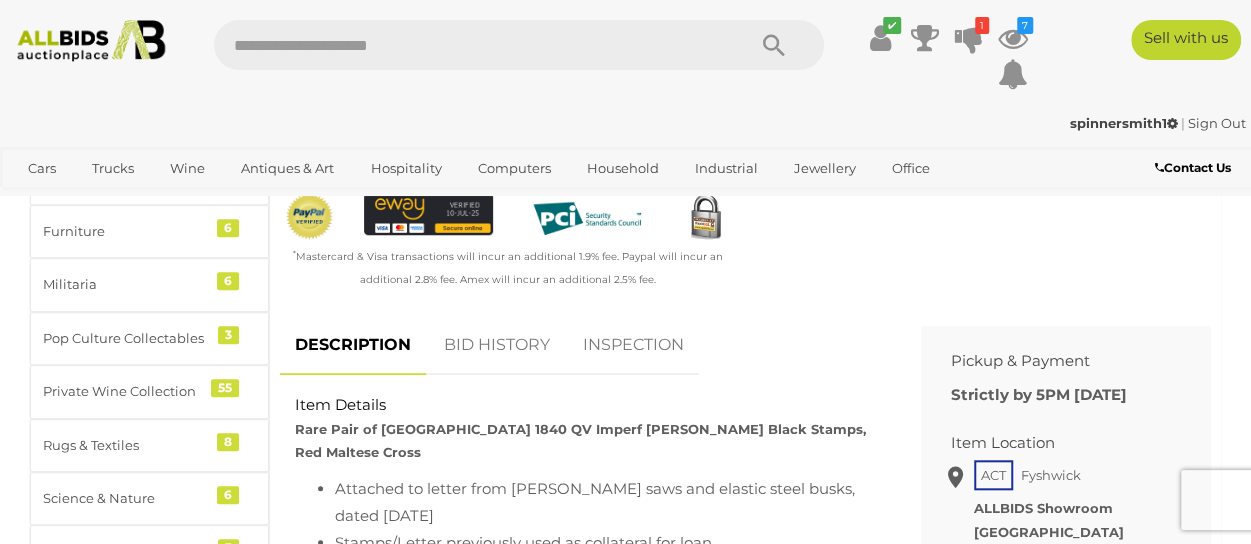 click on "BID HISTORY" at bounding box center (497, 345) 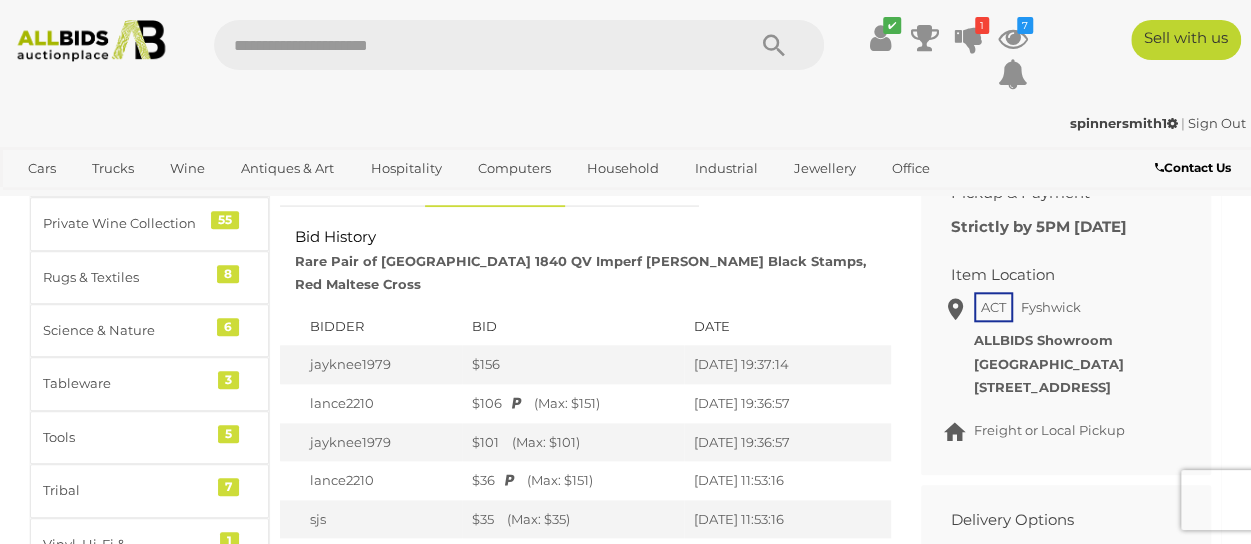 scroll, scrollTop: 900, scrollLeft: 0, axis: vertical 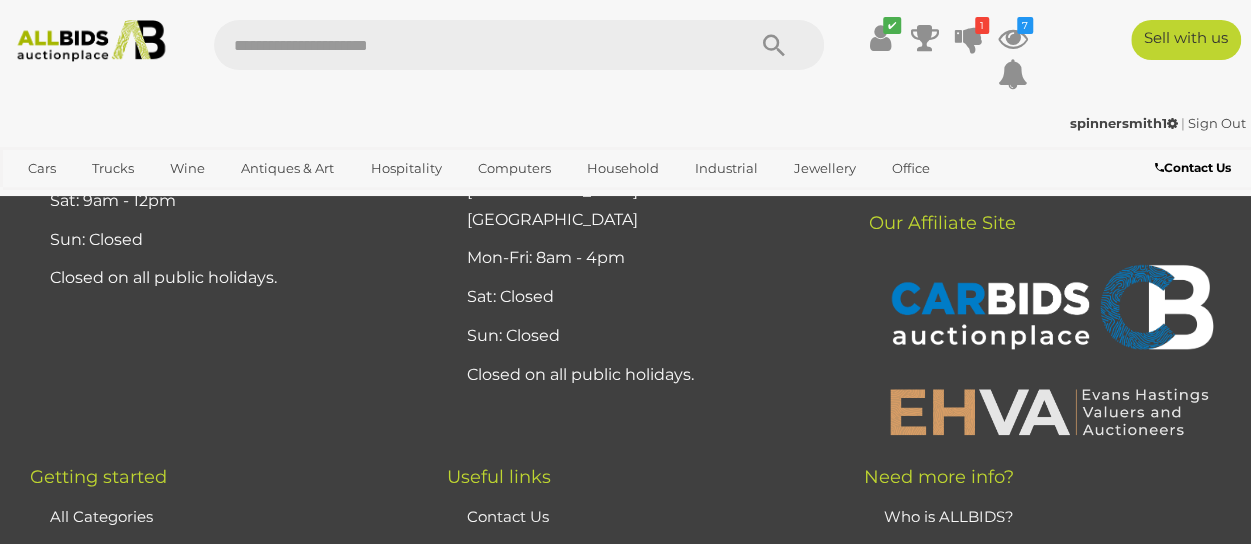 click on "2" at bounding box center (403, -69) 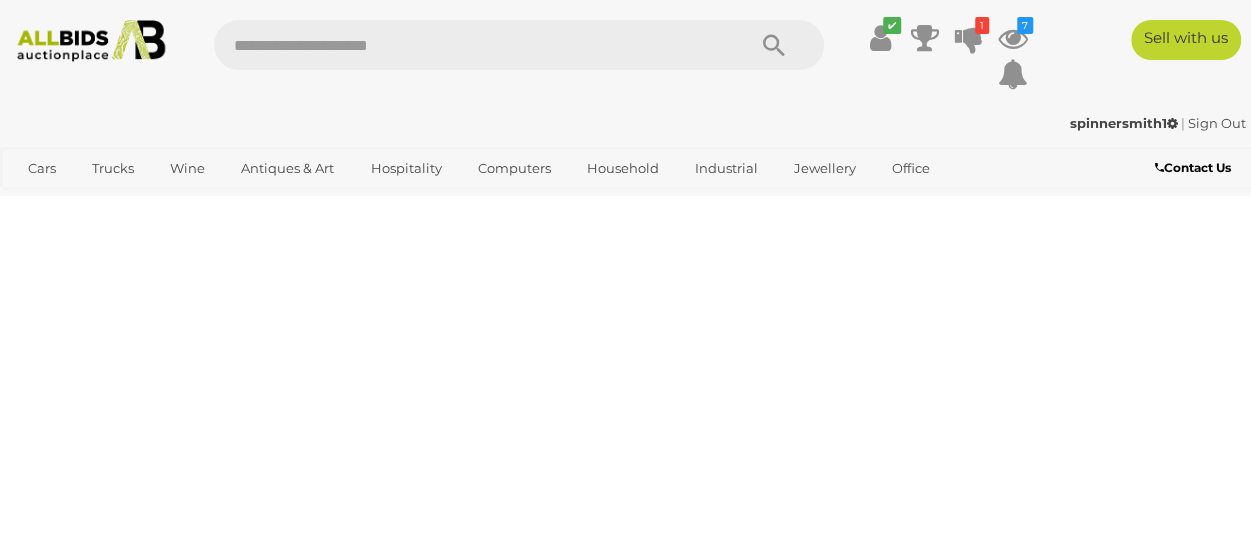scroll, scrollTop: 292, scrollLeft: 0, axis: vertical 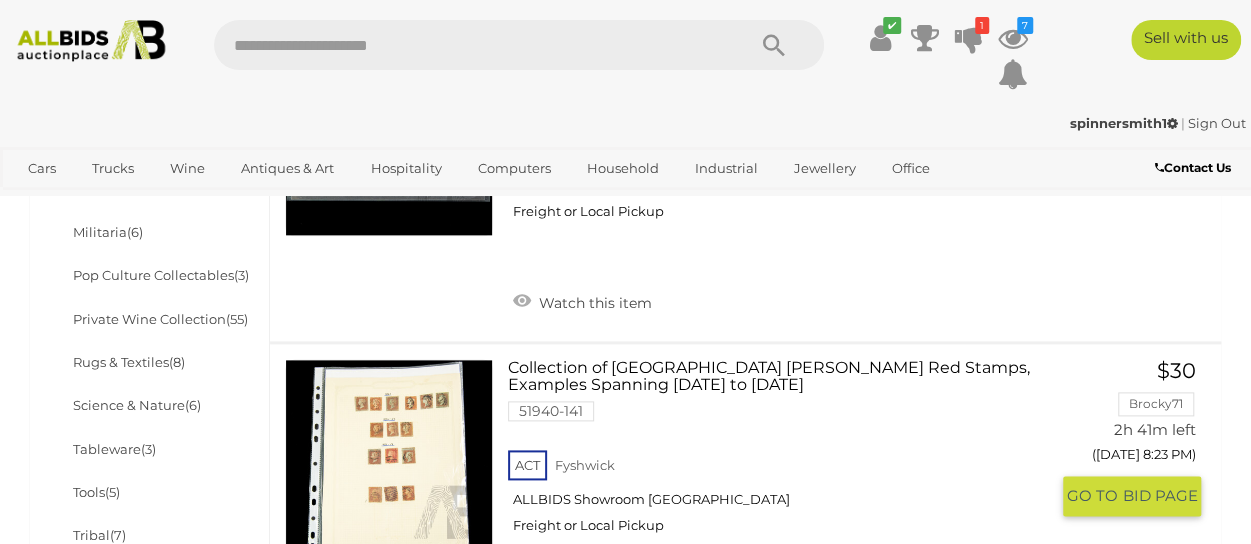 click at bounding box center (389, 463) 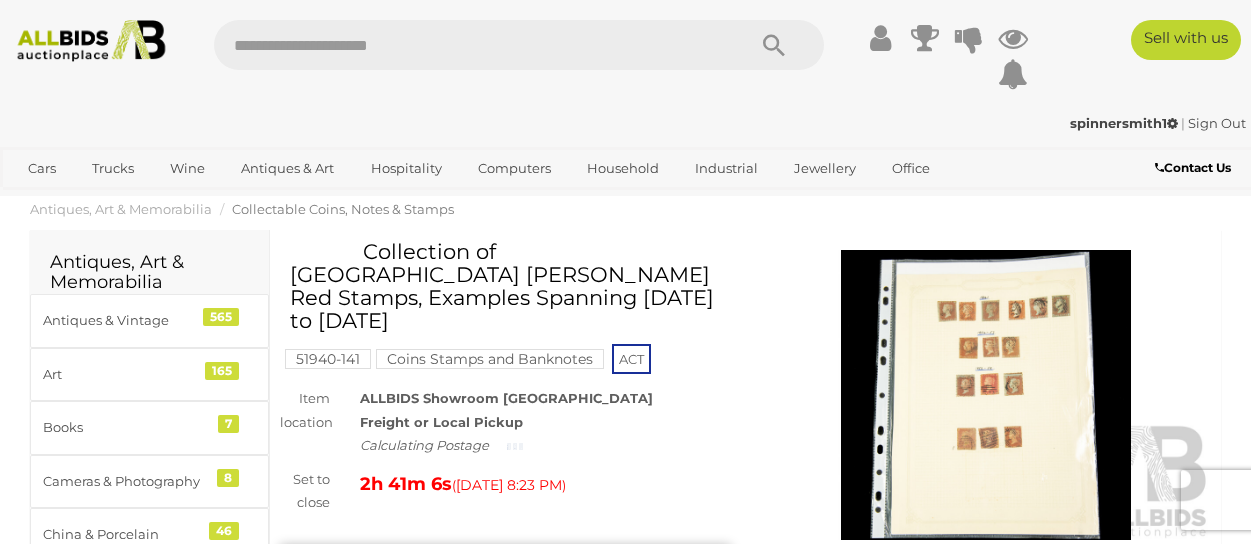 scroll, scrollTop: 0, scrollLeft: 0, axis: both 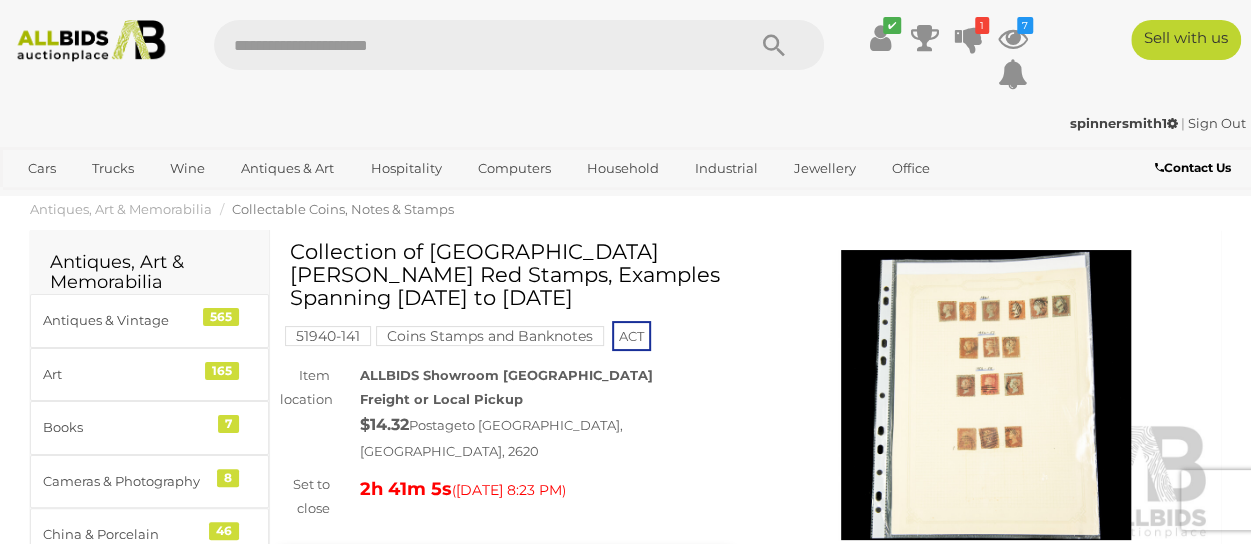 click at bounding box center (986, 395) 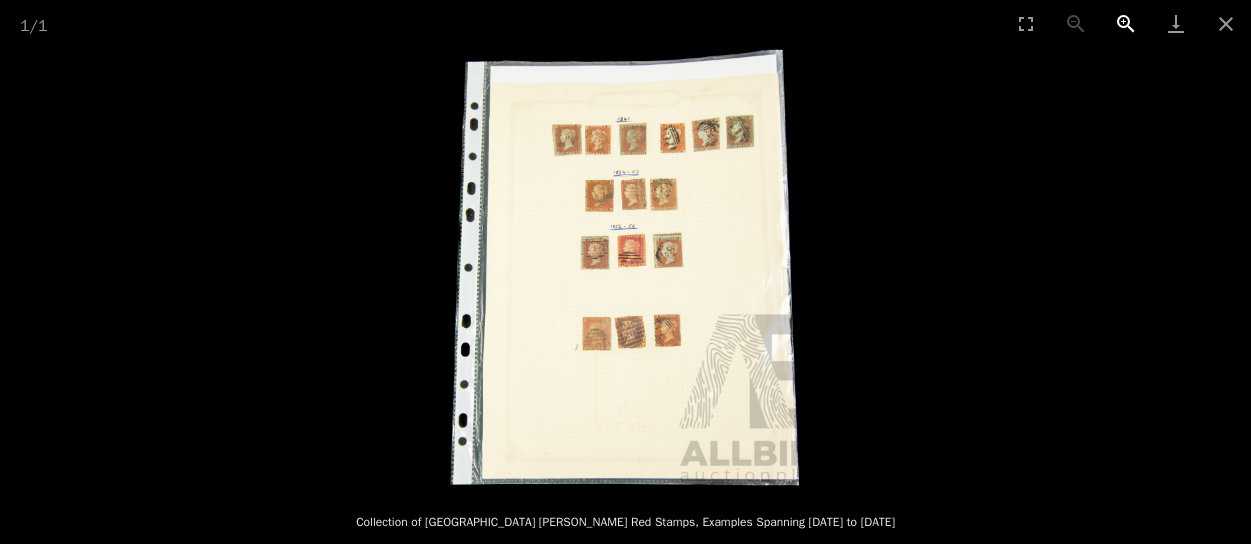 click at bounding box center [1126, 23] 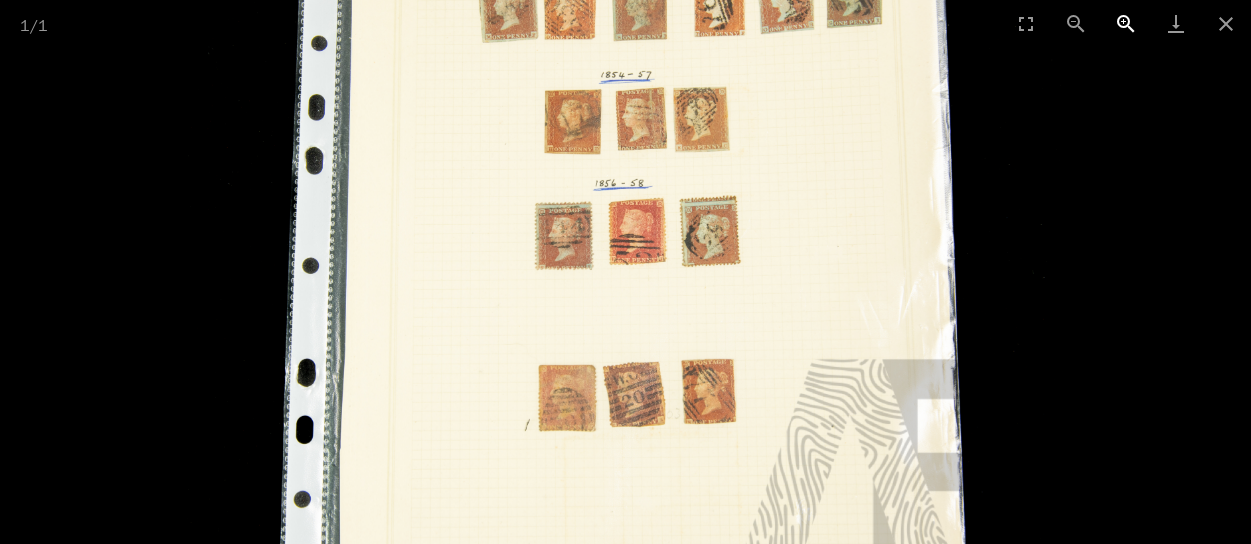 click at bounding box center (1126, 23) 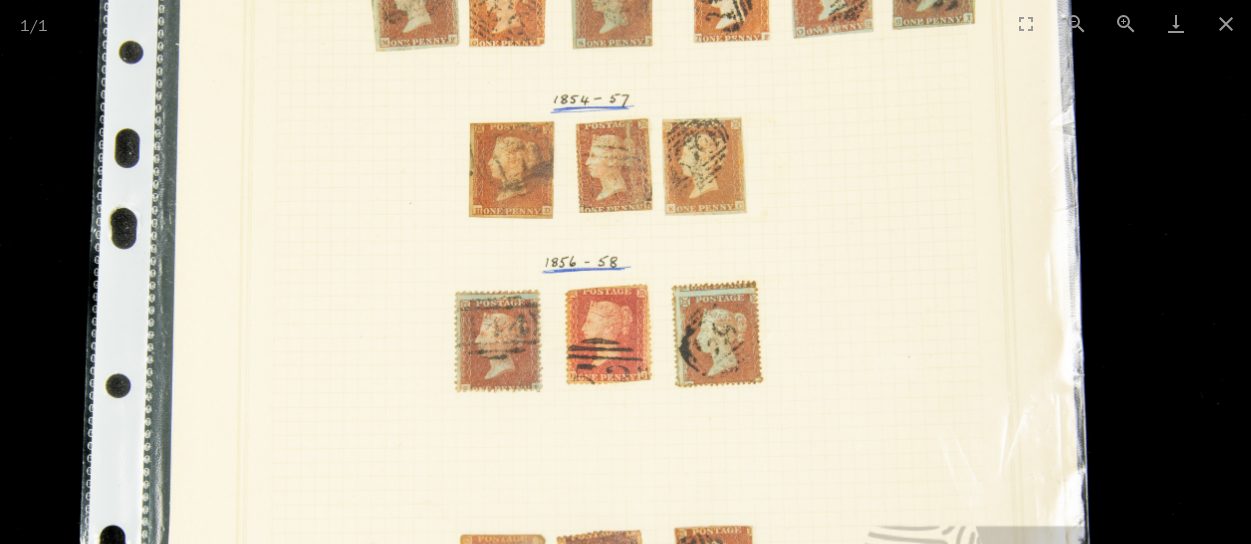 scroll, scrollTop: 0, scrollLeft: 0, axis: both 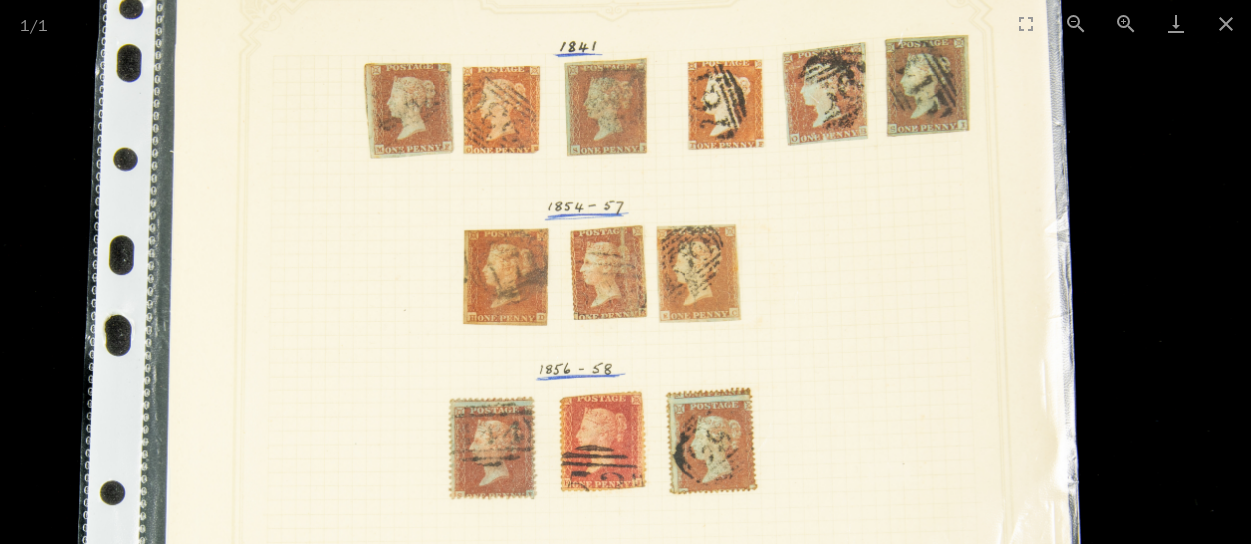 drag, startPoint x: 899, startPoint y: 151, endPoint x: 830, endPoint y: 380, distance: 239.1694 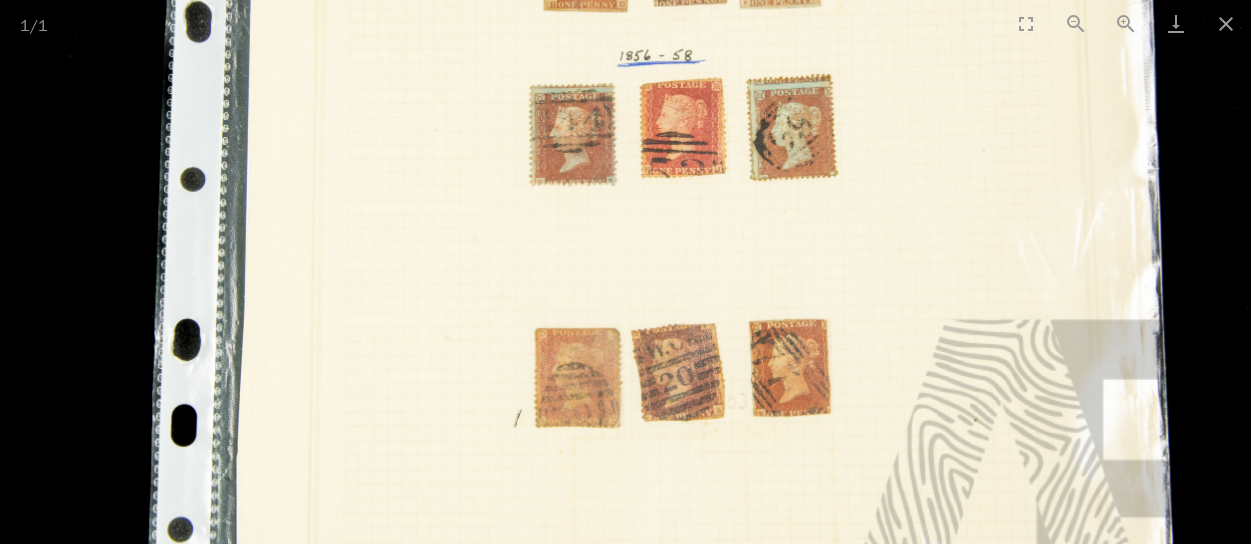 drag, startPoint x: 830, startPoint y: 380, endPoint x: 931, endPoint y: 45, distance: 349.89426 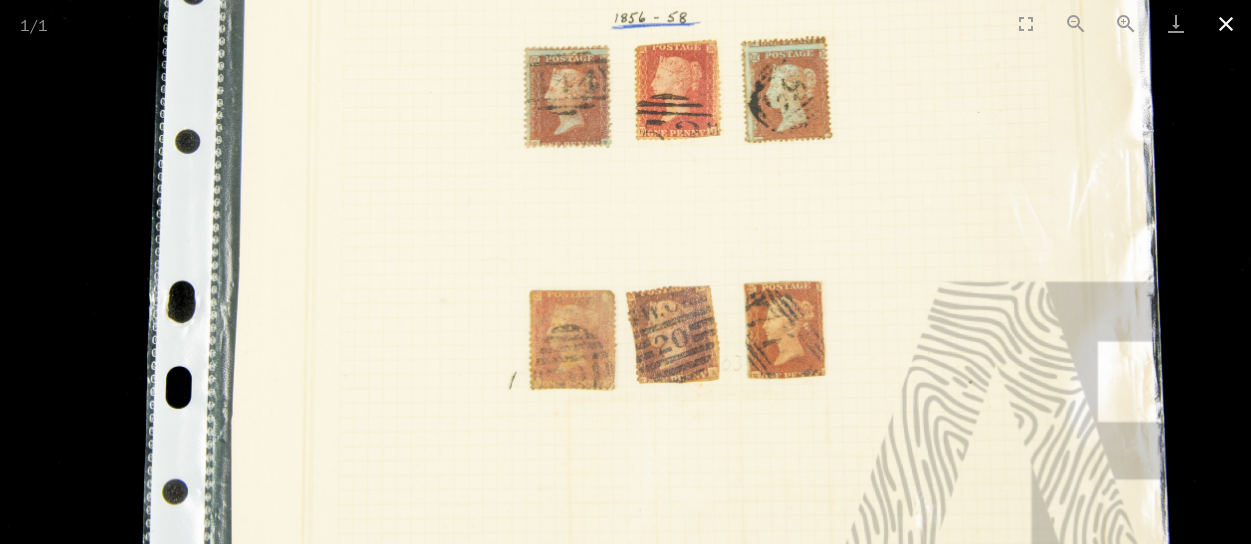 click at bounding box center (1226, 23) 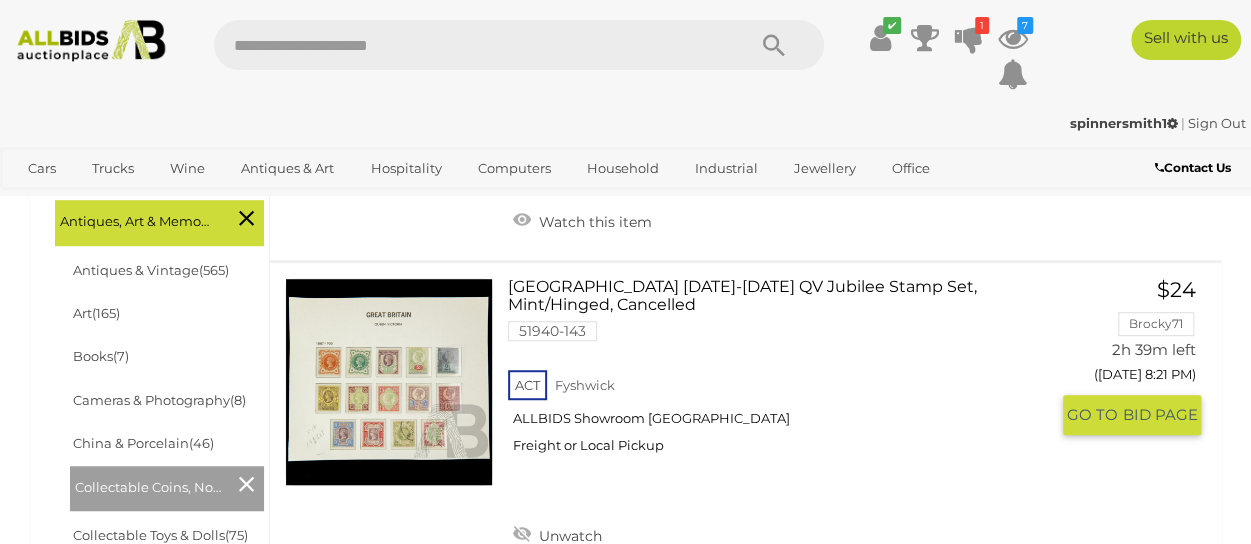 scroll, scrollTop: 522, scrollLeft: 0, axis: vertical 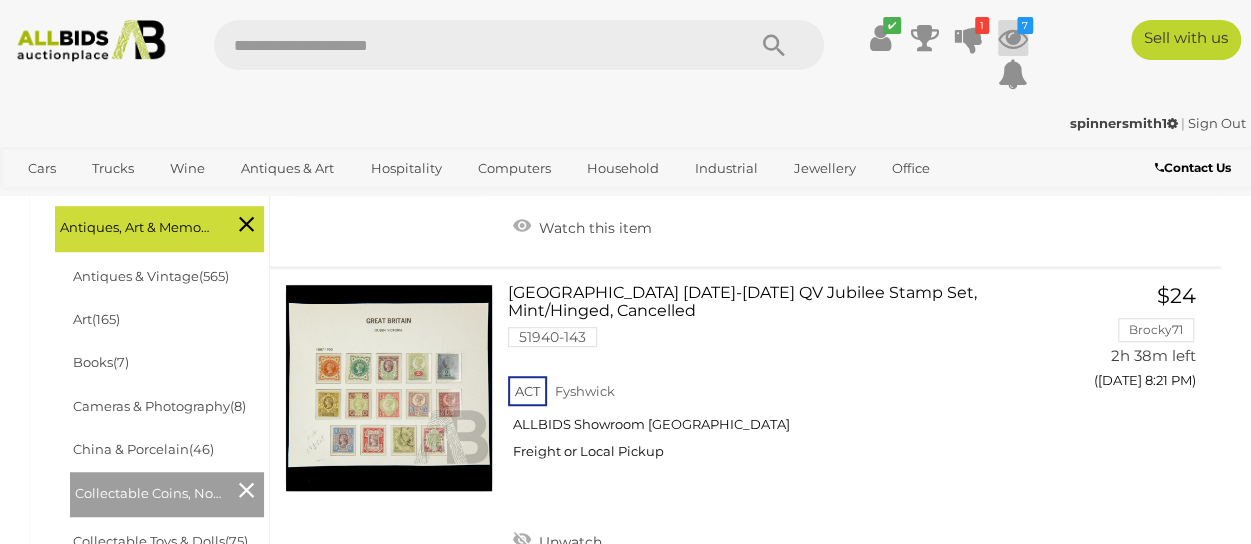 click at bounding box center (1013, 38) 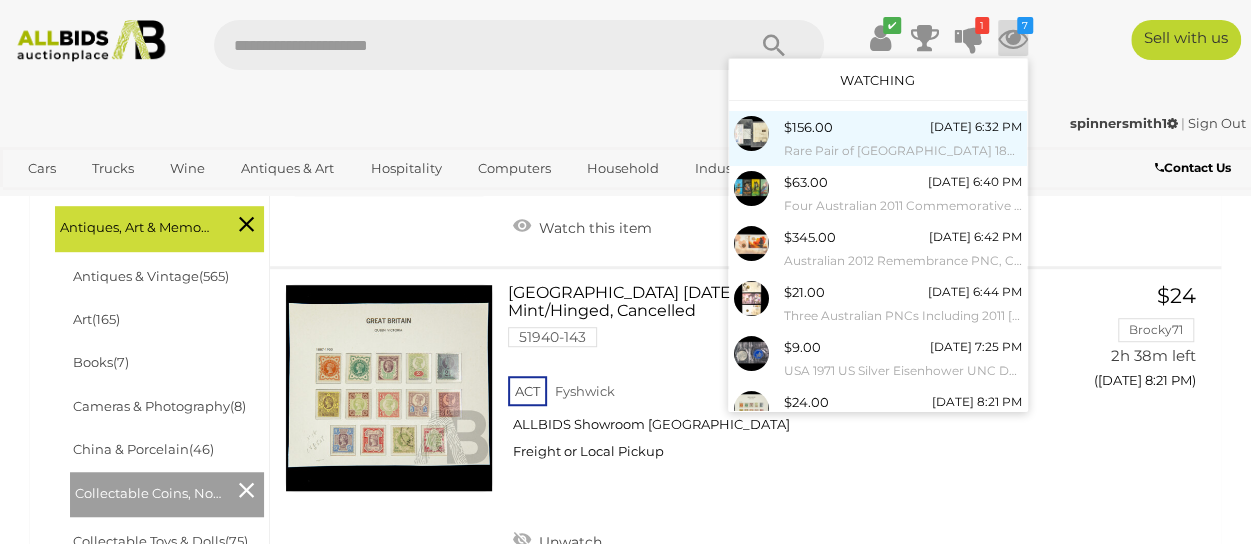 click on "Rare Pair of [GEOGRAPHIC_DATA] 1840 QV Imperf [PERSON_NAME] Black Stamps, Red Maltese Cross" at bounding box center [903, 151] 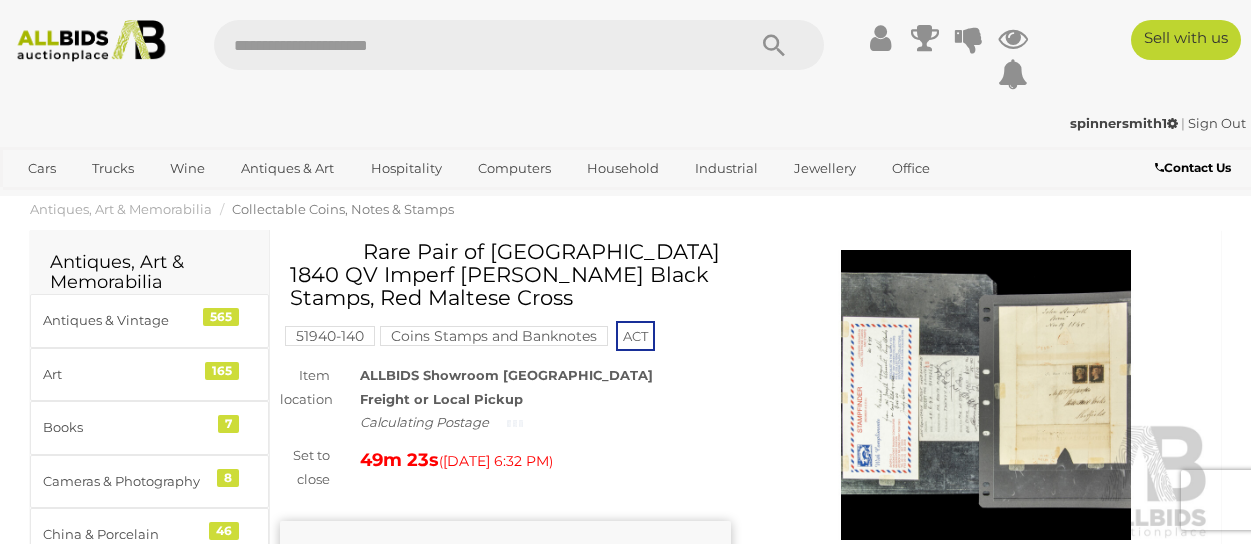 scroll, scrollTop: 0, scrollLeft: 0, axis: both 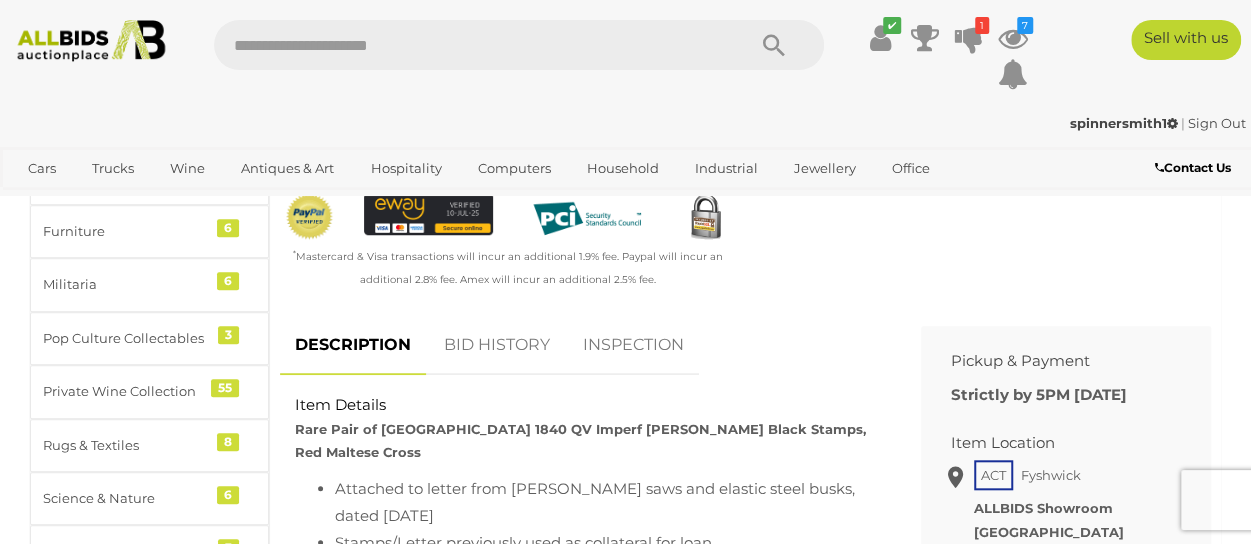 click on "BID HISTORY" at bounding box center (497, 345) 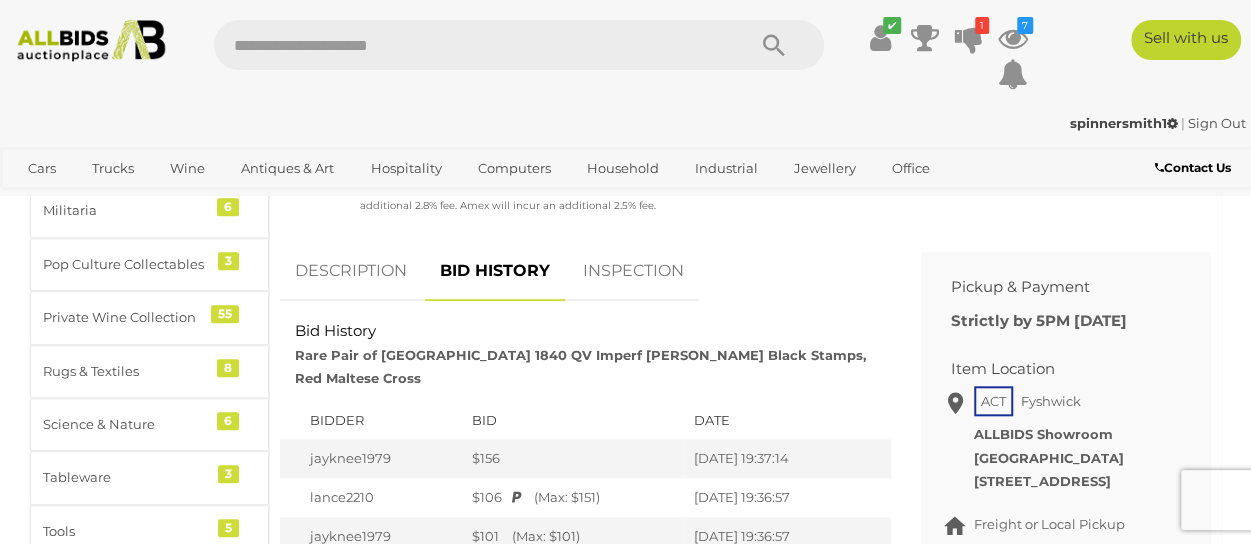scroll, scrollTop: 800, scrollLeft: 0, axis: vertical 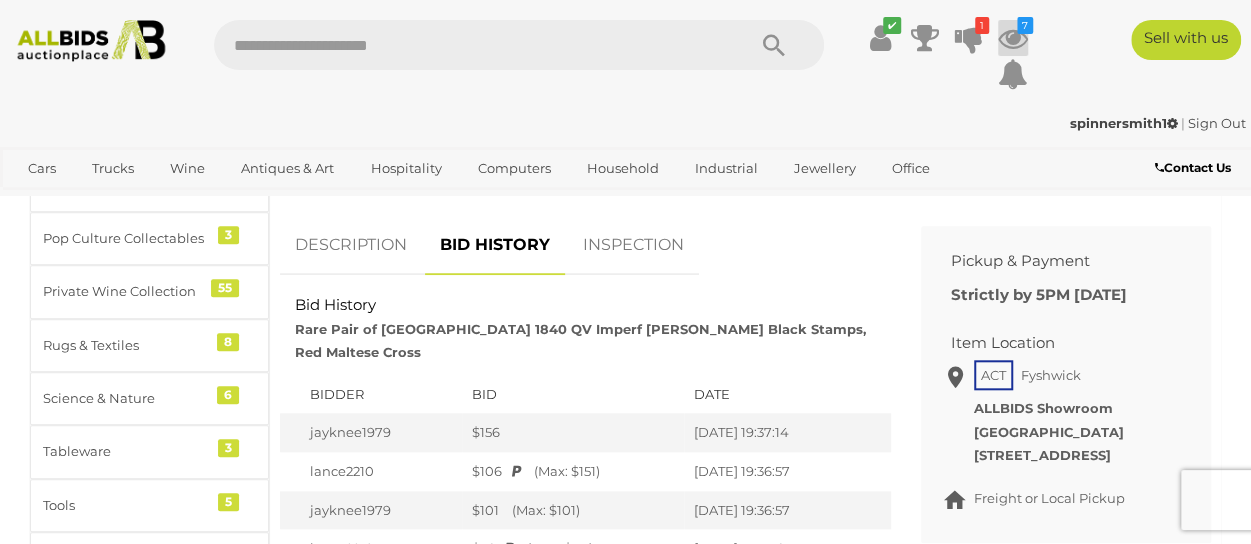 click at bounding box center (1013, 38) 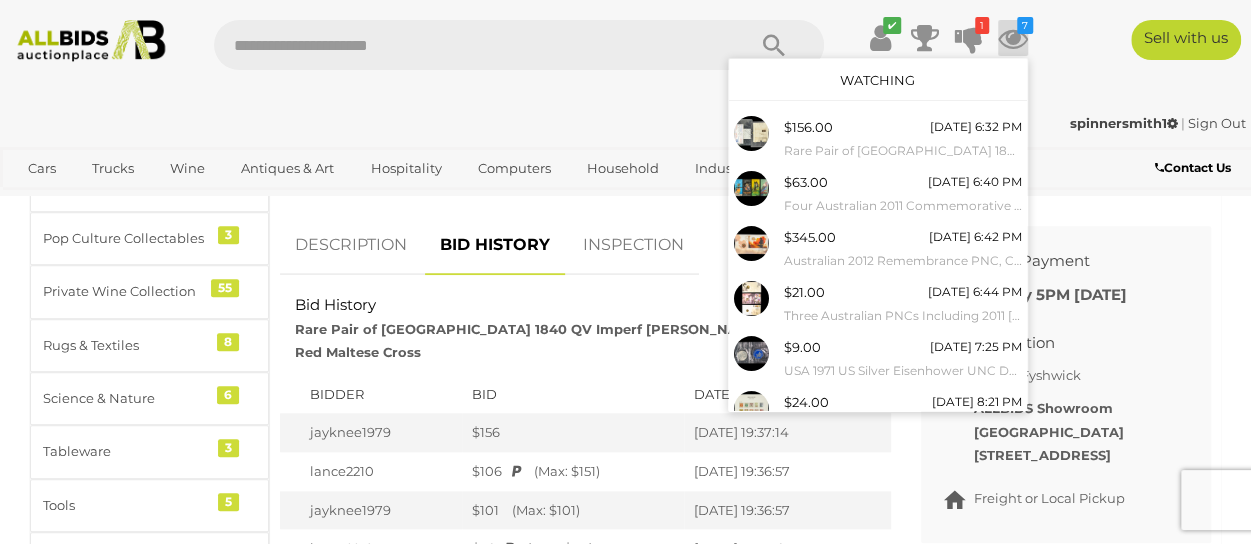 click at bounding box center (1013, 38) 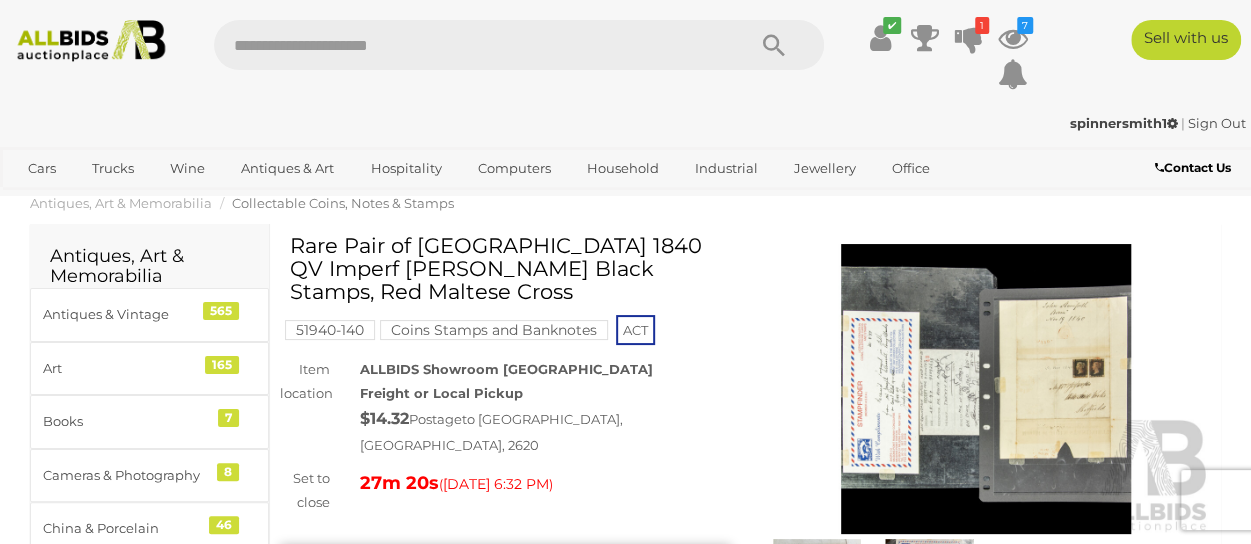 scroll, scrollTop: 0, scrollLeft: 0, axis: both 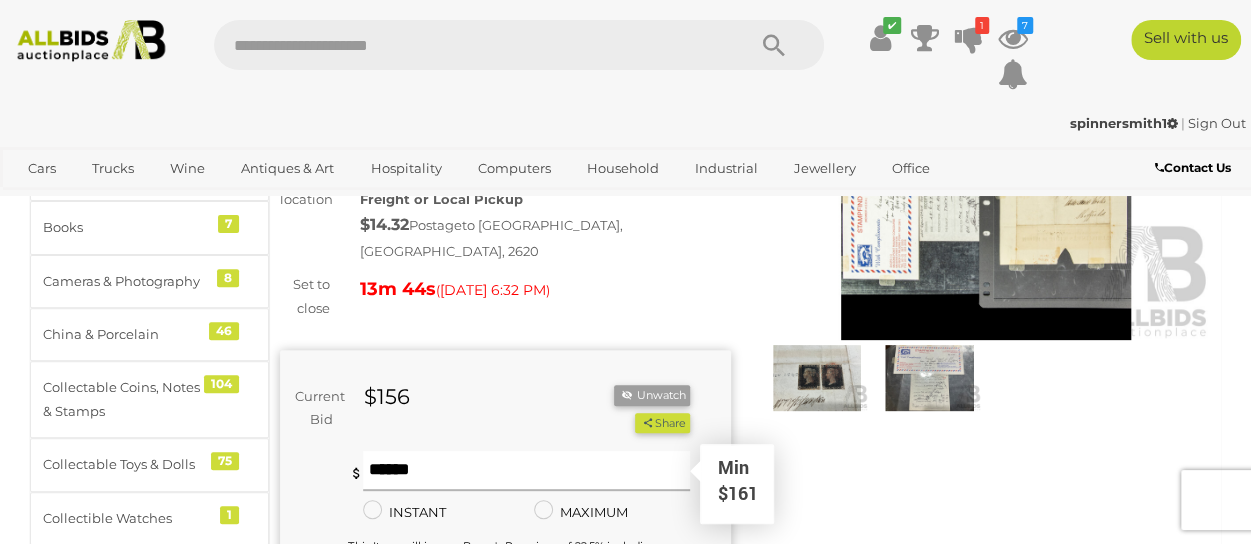 click at bounding box center (526, 471) 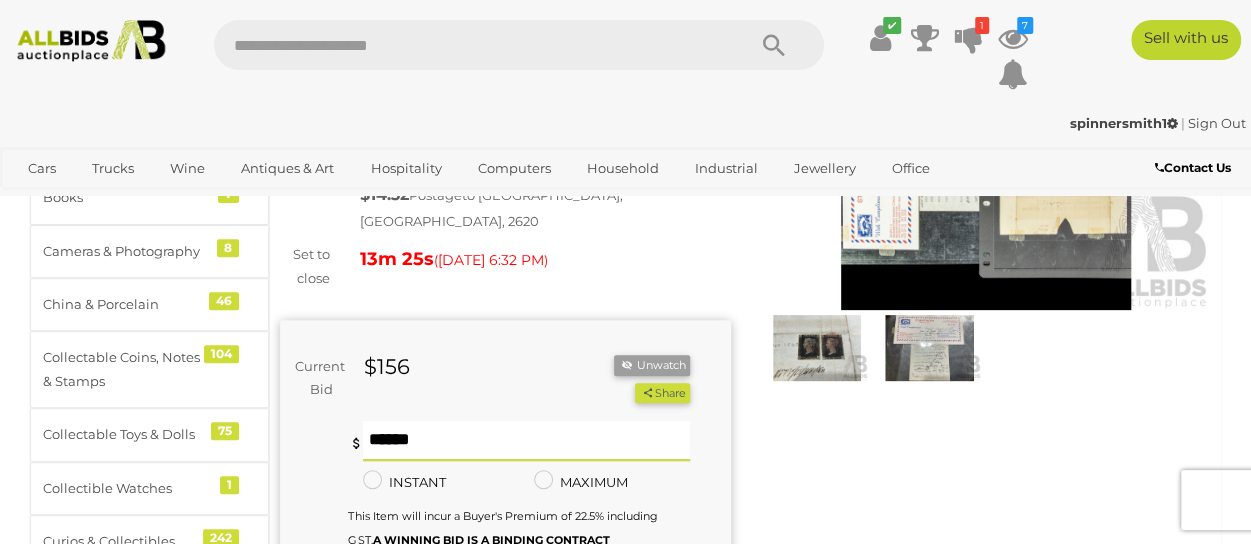 scroll, scrollTop: 200, scrollLeft: 0, axis: vertical 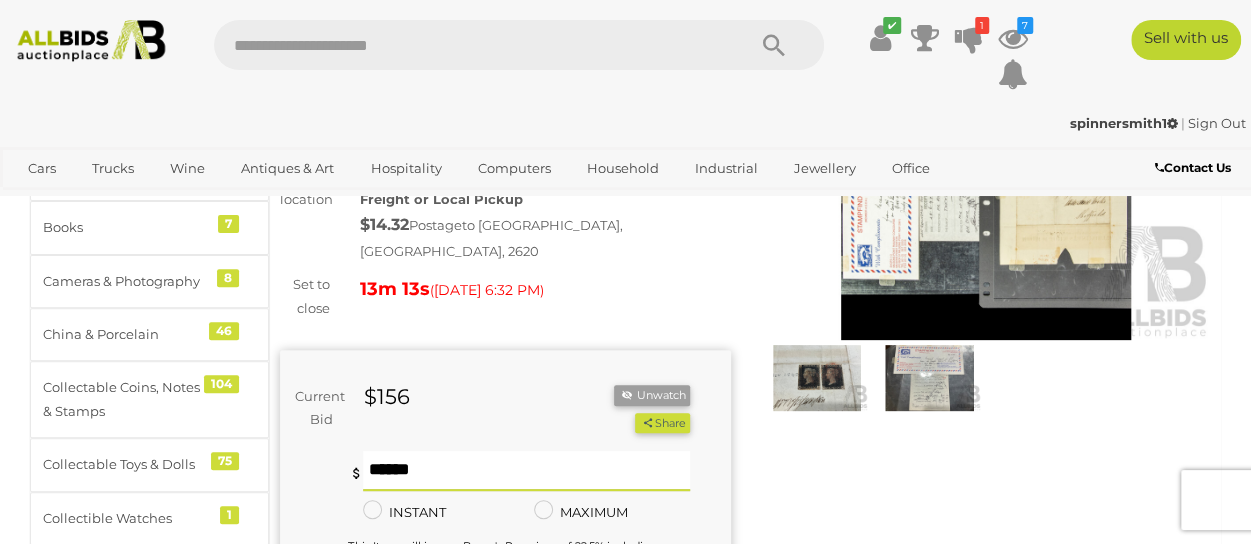 type on "***" 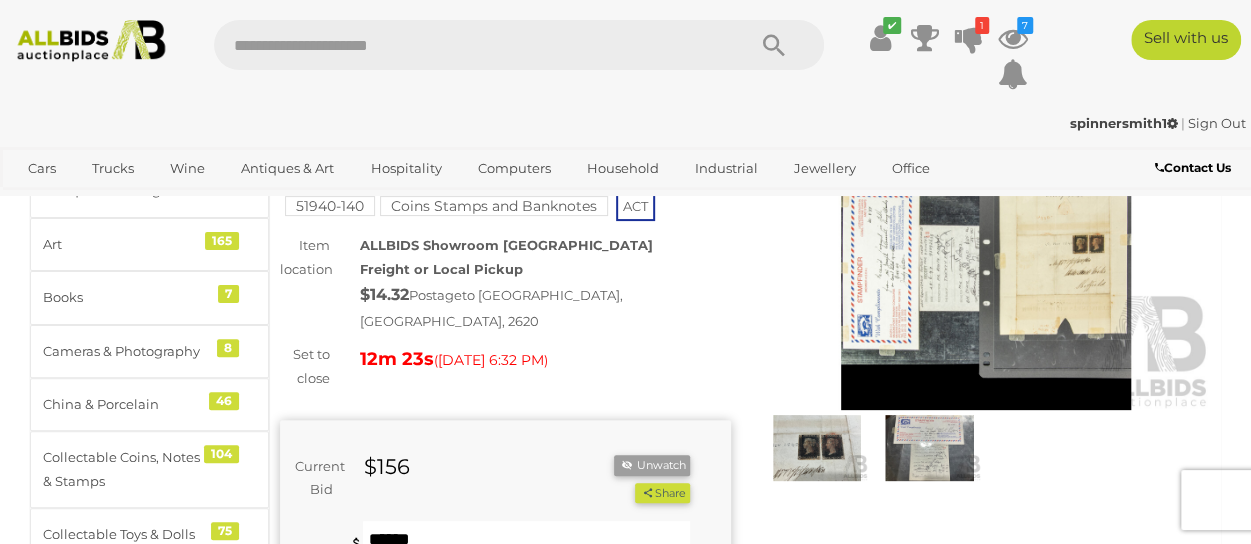 scroll, scrollTop: 100, scrollLeft: 0, axis: vertical 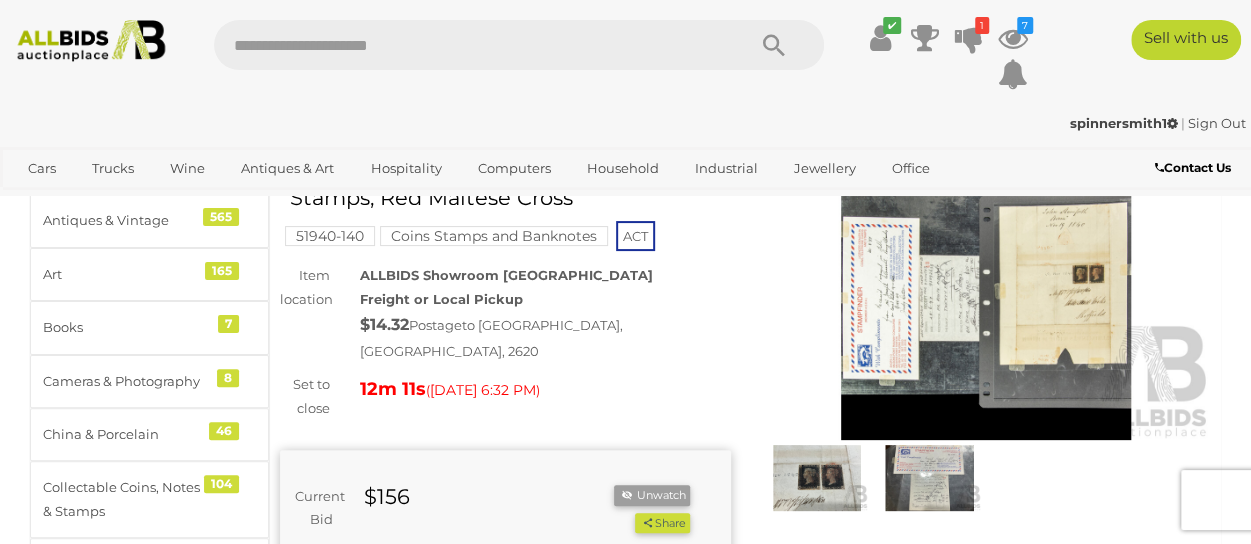 click at bounding box center [986, 295] 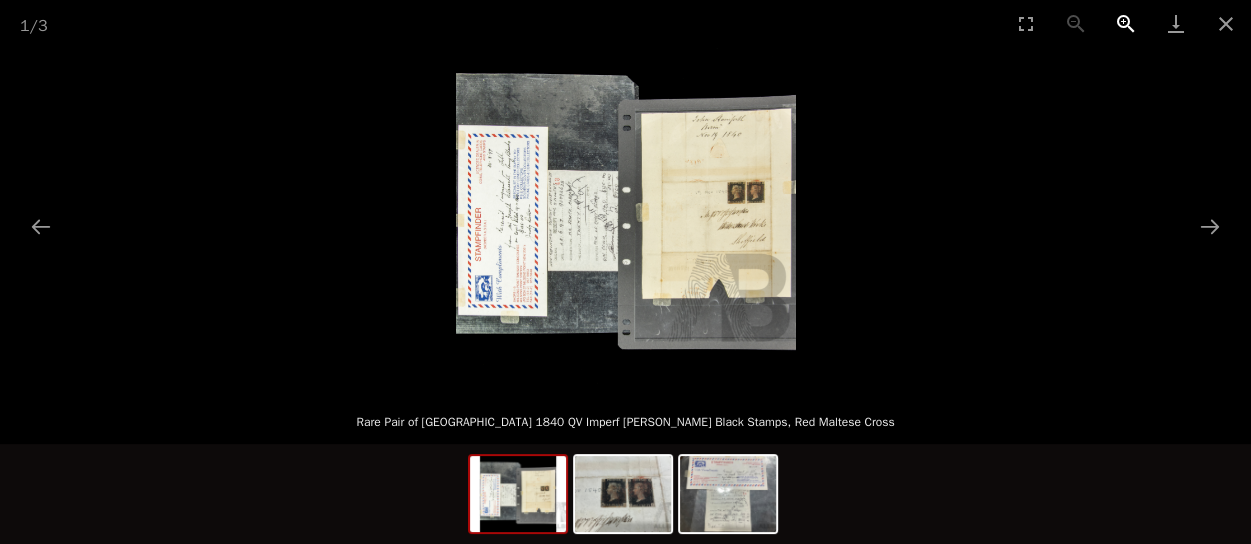 click at bounding box center (1126, 23) 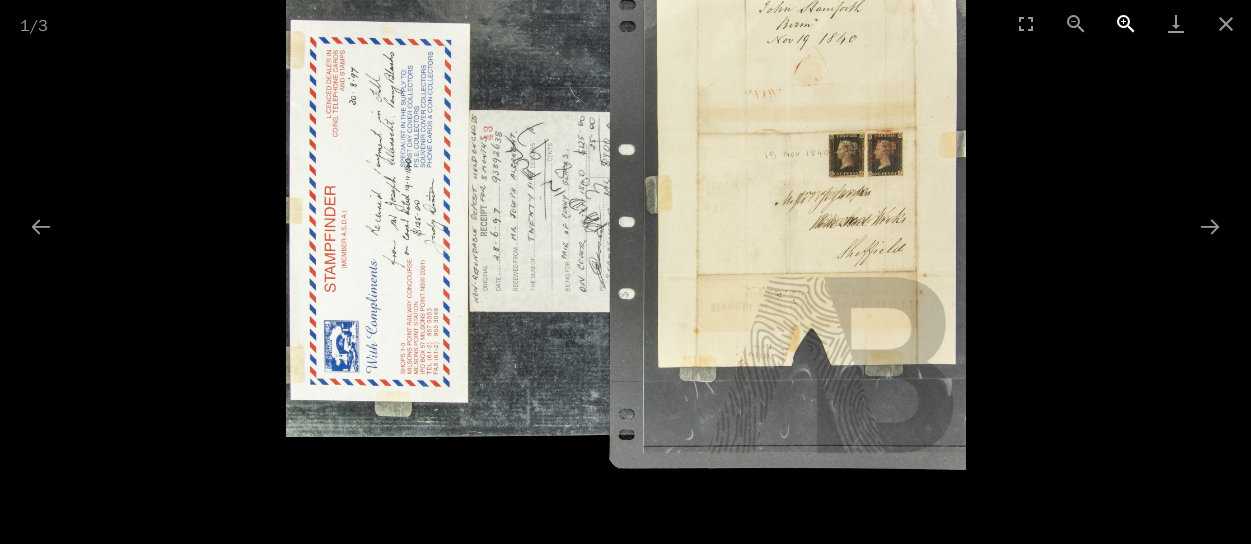 click at bounding box center [1126, 23] 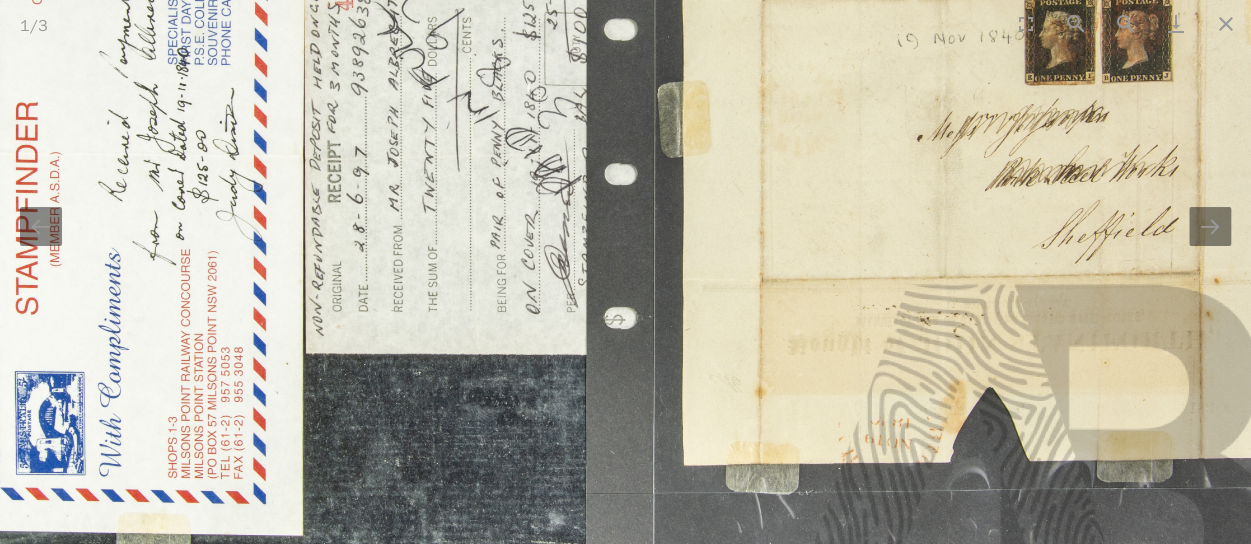 scroll, scrollTop: 0, scrollLeft: 0, axis: both 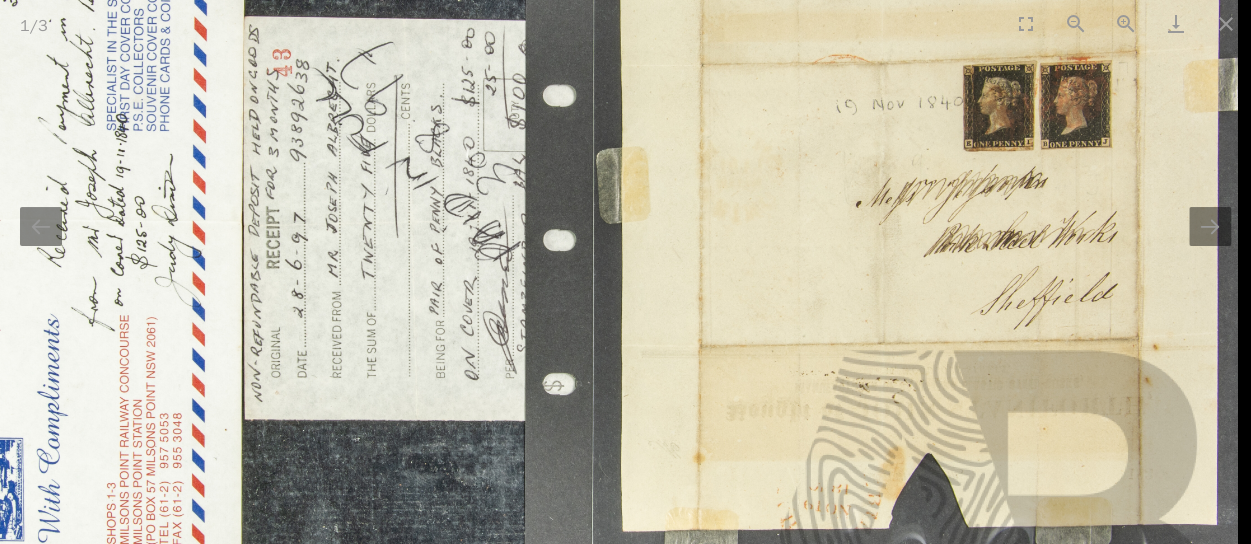drag, startPoint x: 976, startPoint y: 113, endPoint x: 840, endPoint y: 183, distance: 152.9575 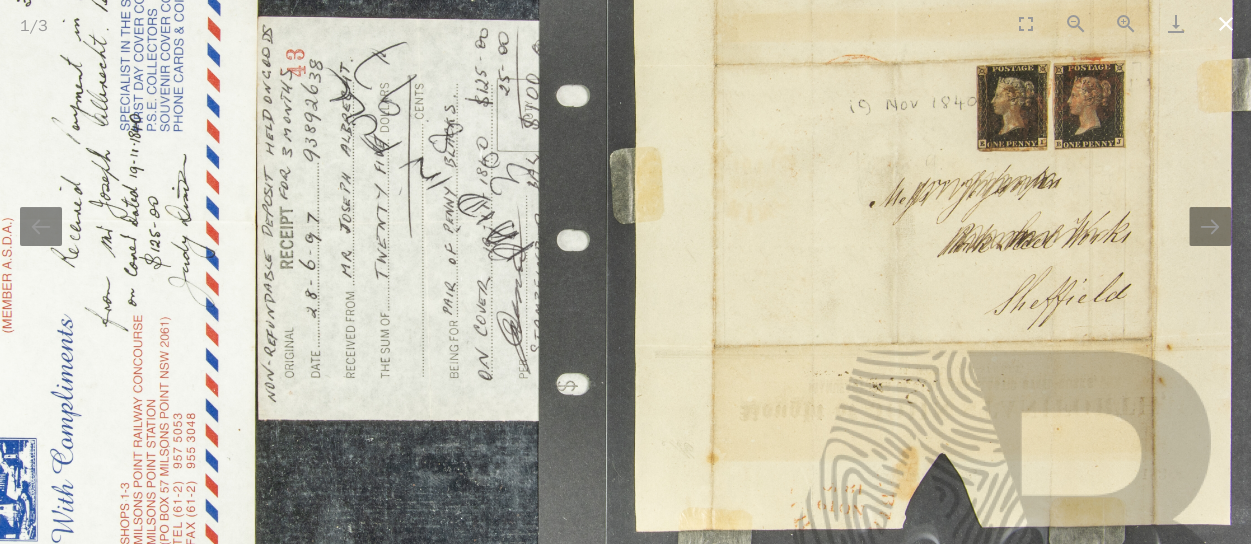 click at bounding box center [1226, 23] 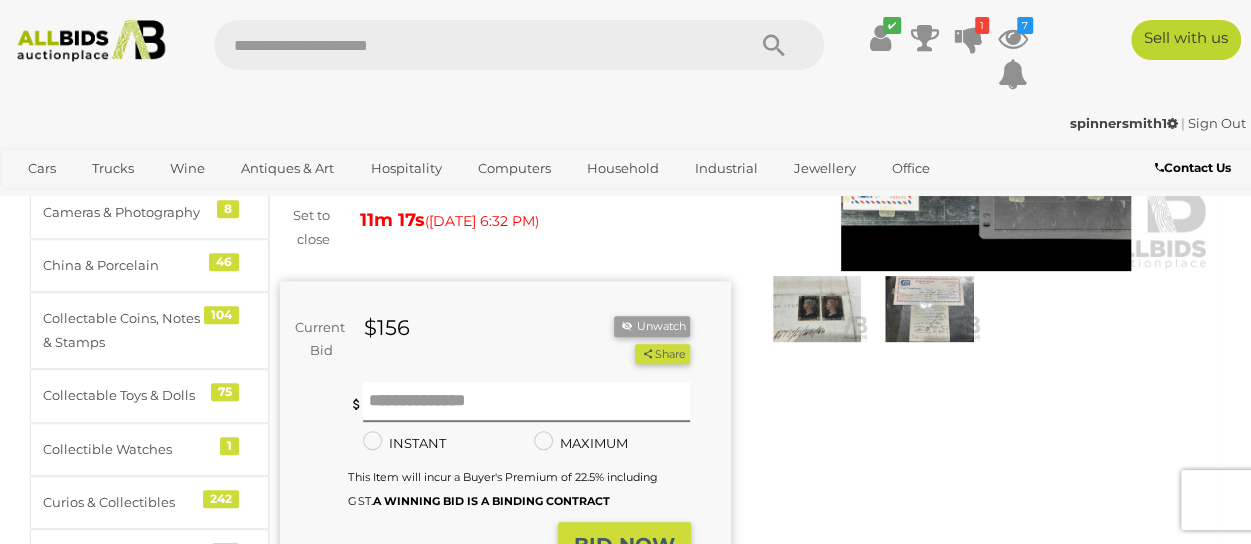 scroll, scrollTop: 300, scrollLeft: 0, axis: vertical 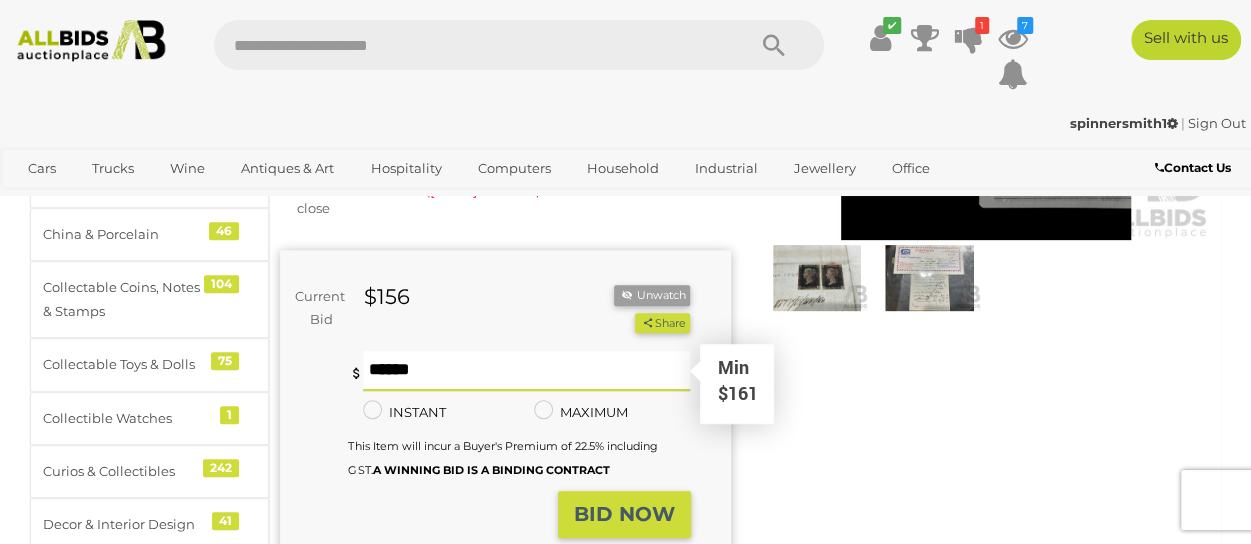 click at bounding box center [526, 371] 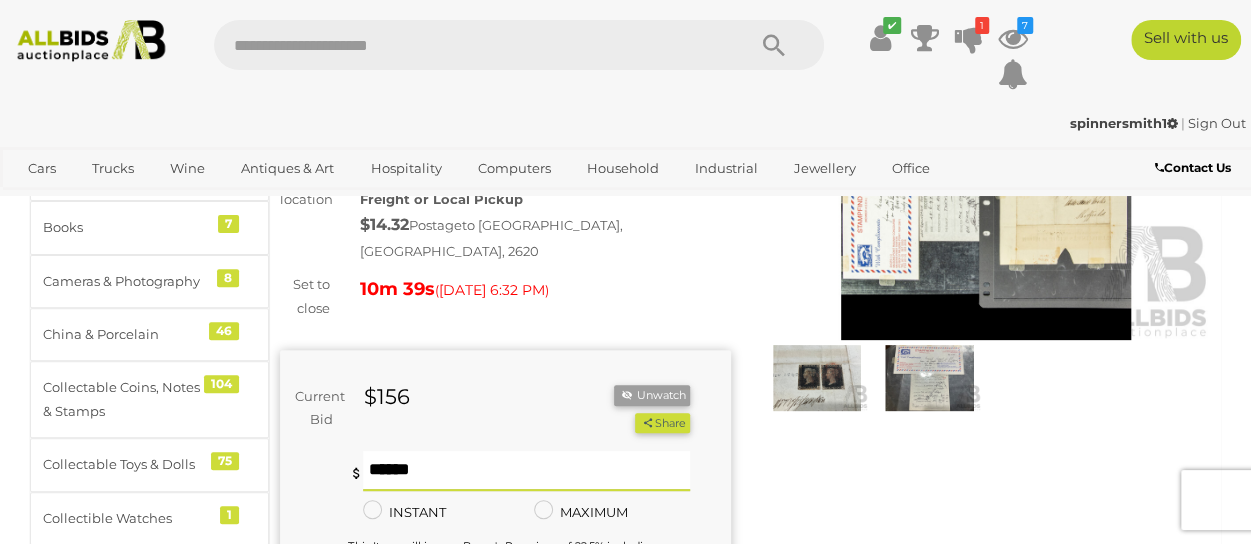 scroll, scrollTop: 300, scrollLeft: 0, axis: vertical 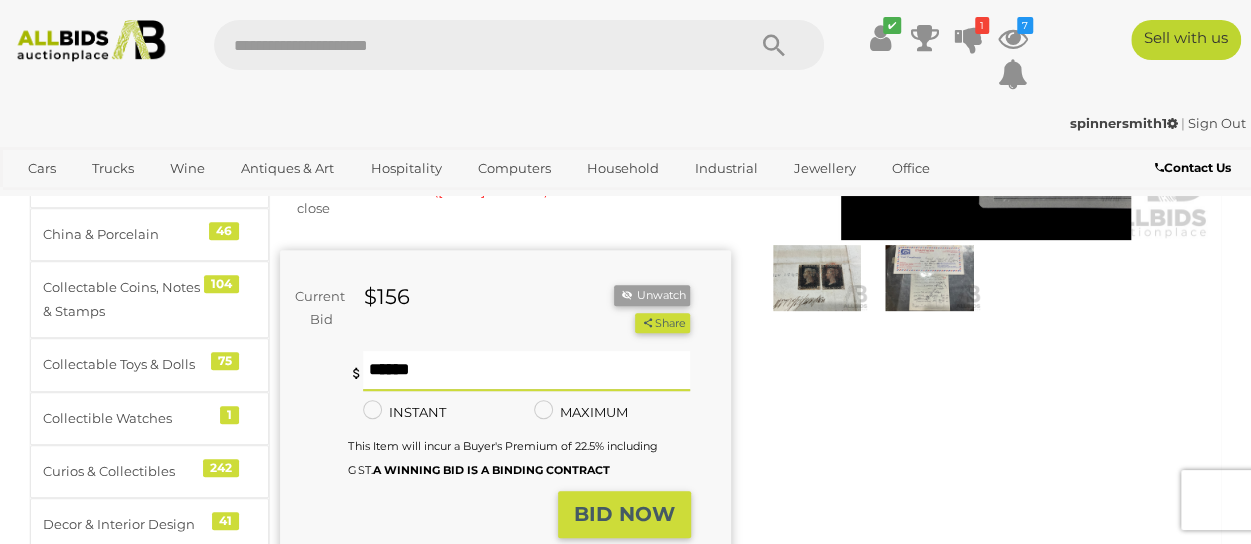type on "***" 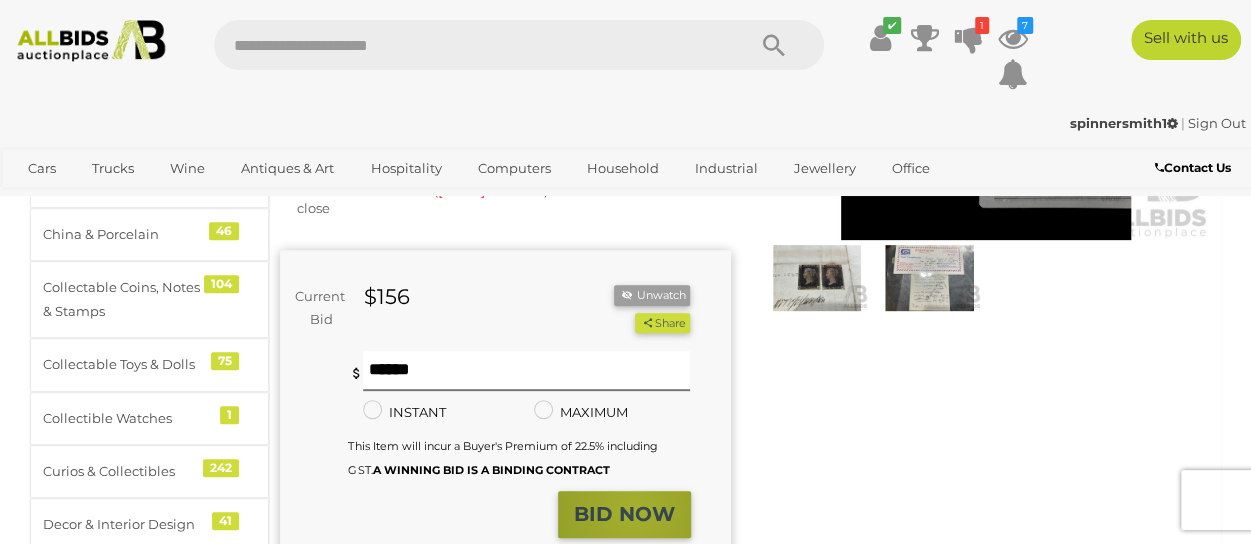 click on "BID NOW" at bounding box center (624, 514) 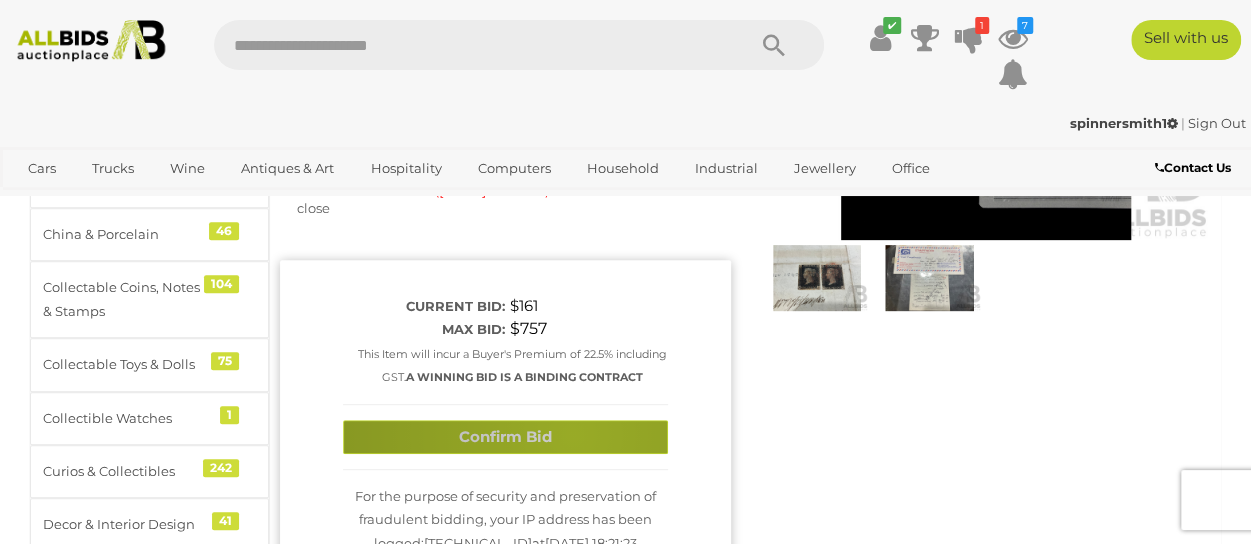 click on "Confirm Bid" at bounding box center [505, 437] 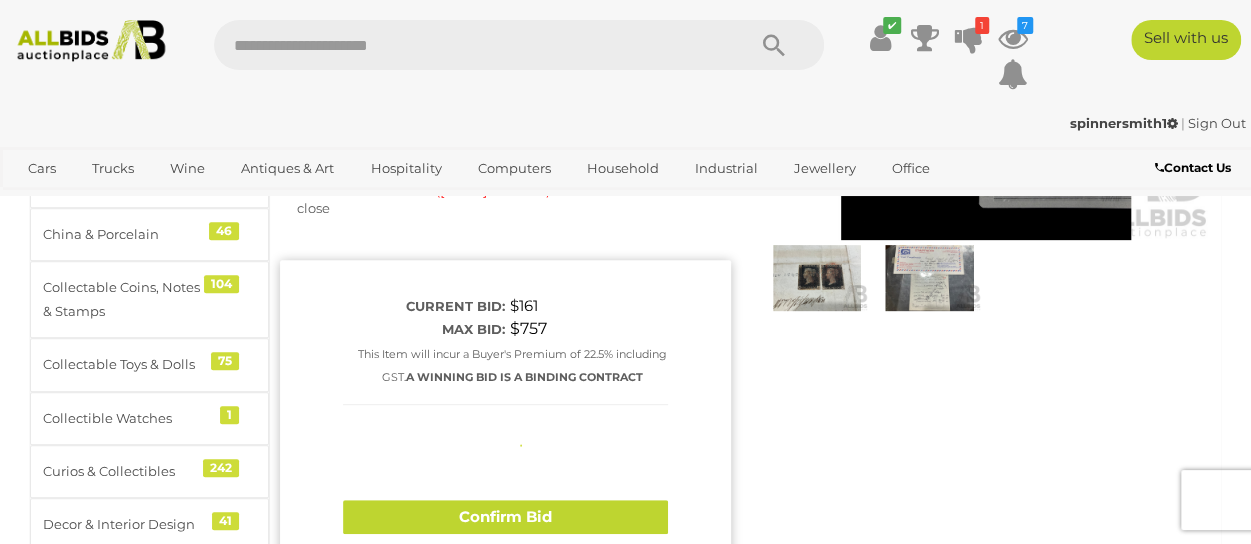 type 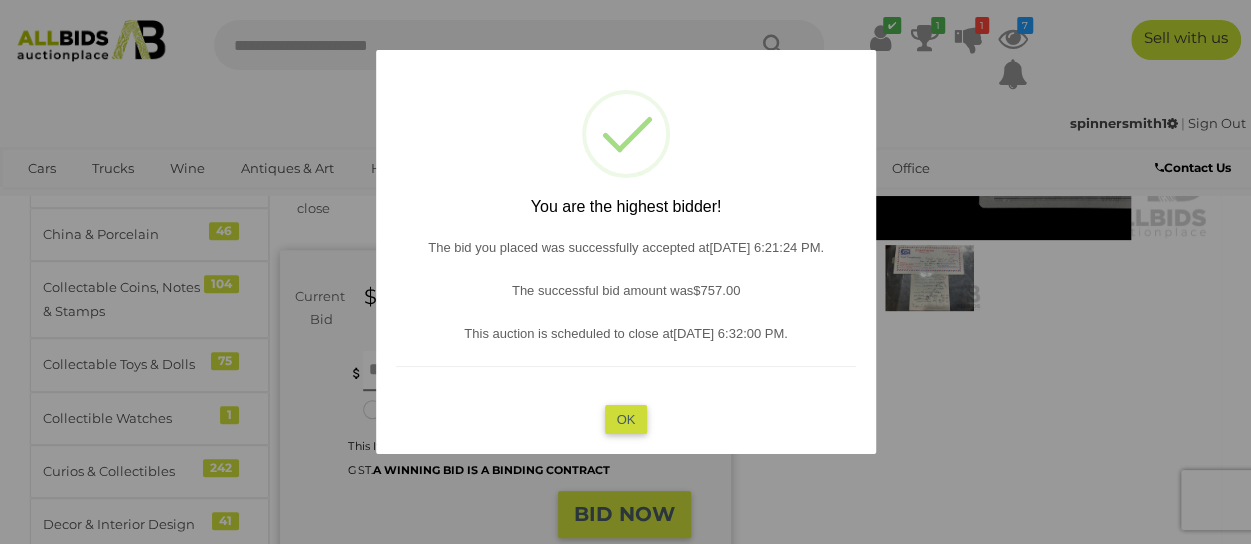 click on "OK" at bounding box center (625, 419) 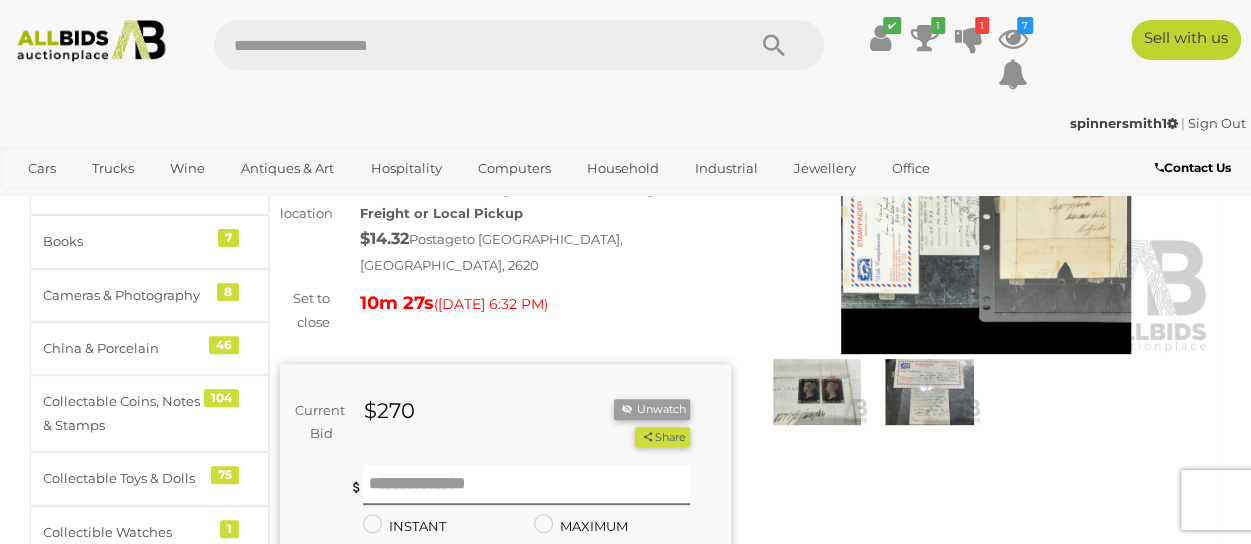 scroll, scrollTop: 200, scrollLeft: 0, axis: vertical 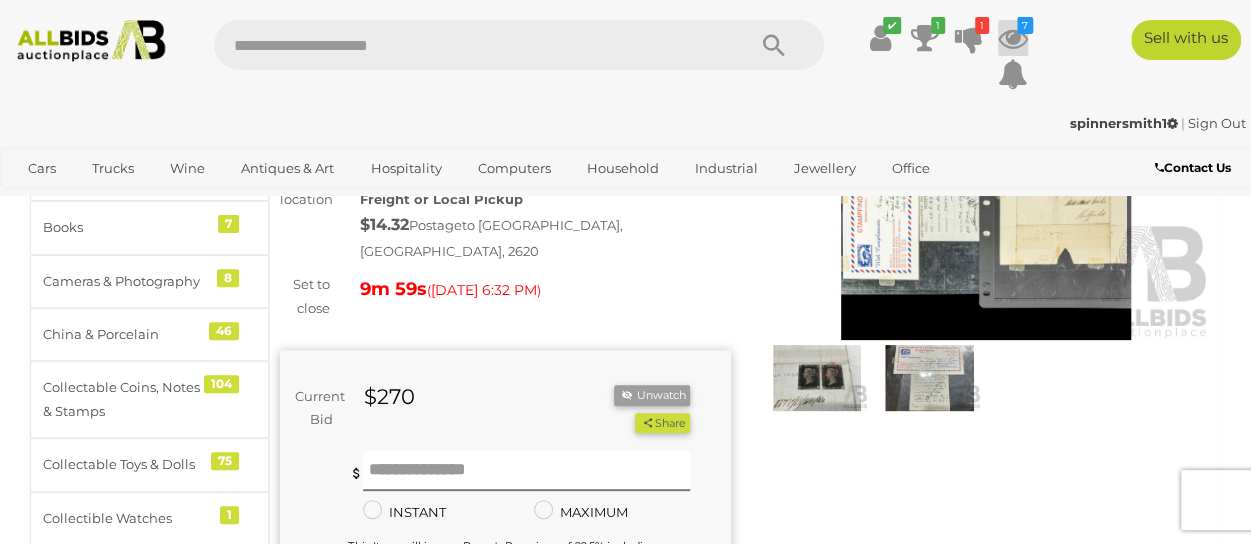 click at bounding box center [1013, 38] 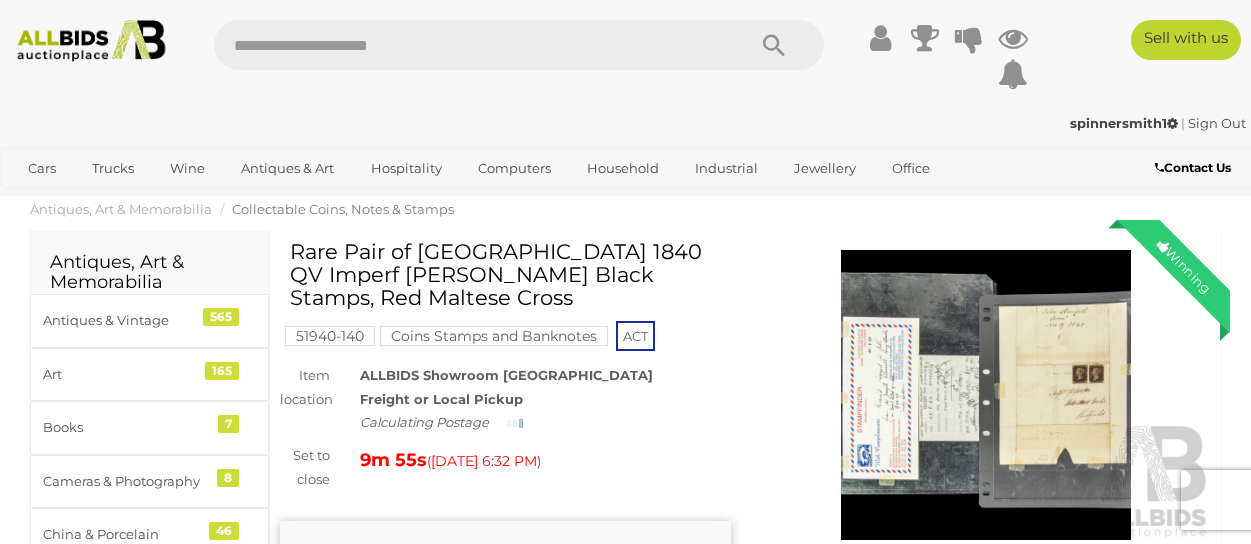 scroll, scrollTop: 0, scrollLeft: 0, axis: both 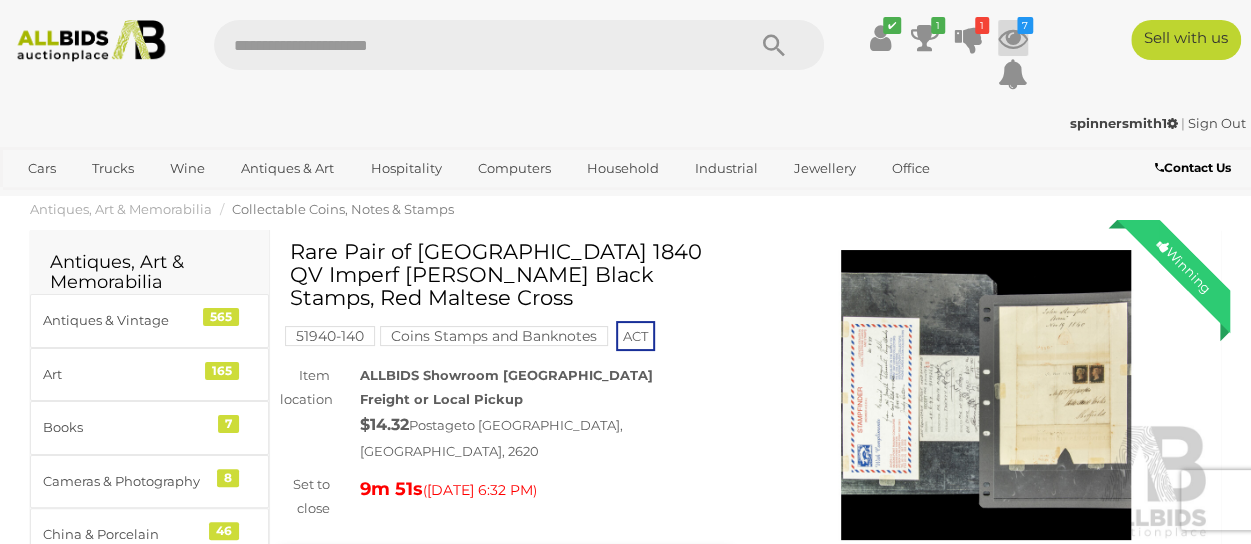 click at bounding box center (1013, 38) 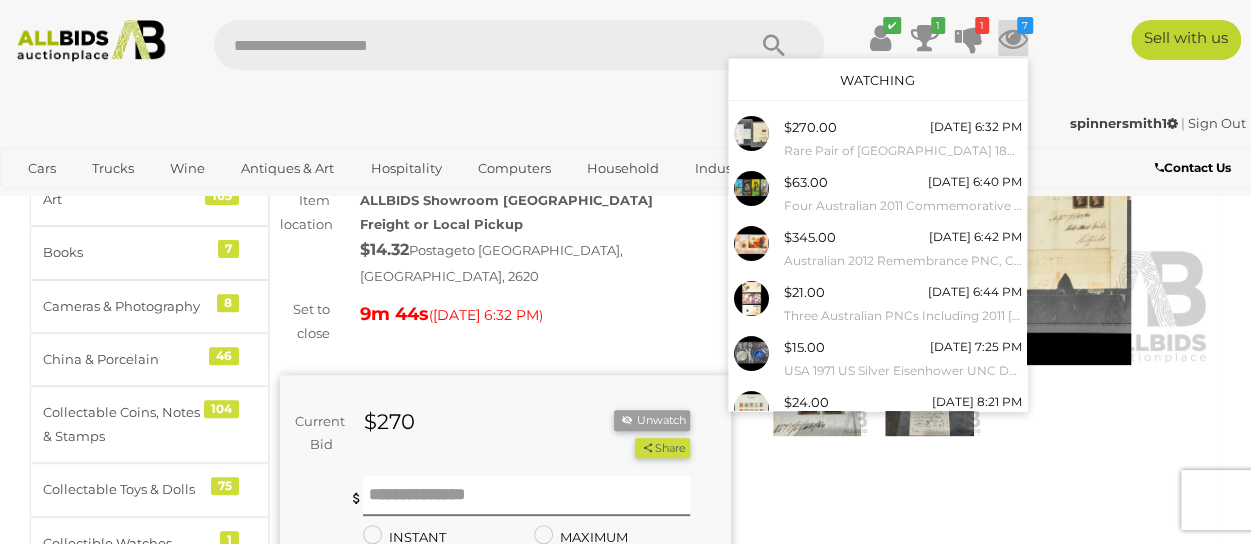 scroll, scrollTop: 0, scrollLeft: 0, axis: both 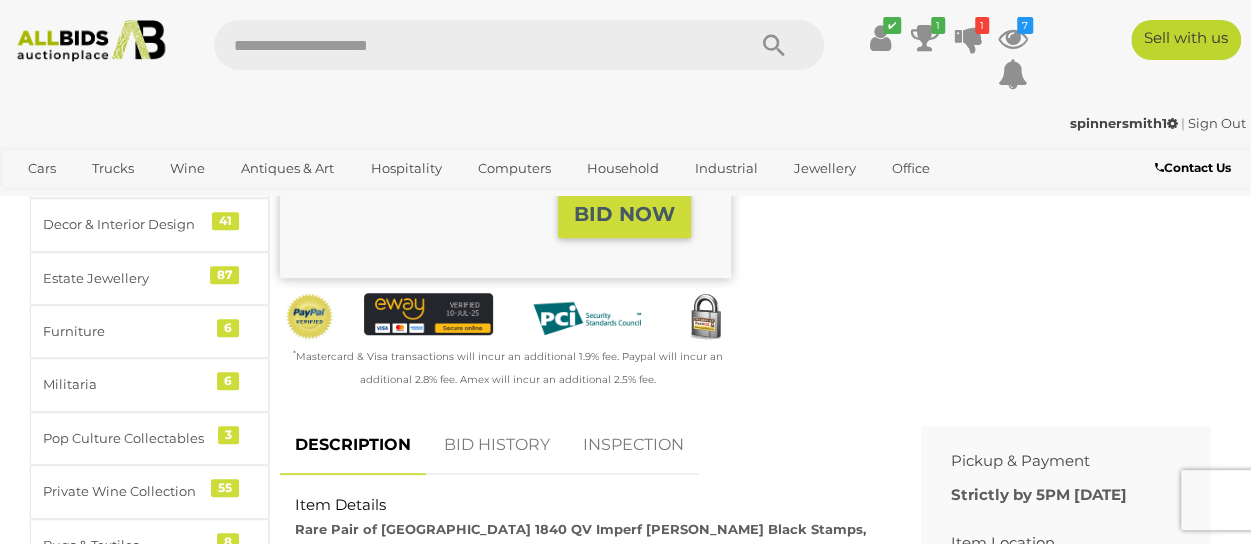 click on "BID HISTORY" at bounding box center (497, 445) 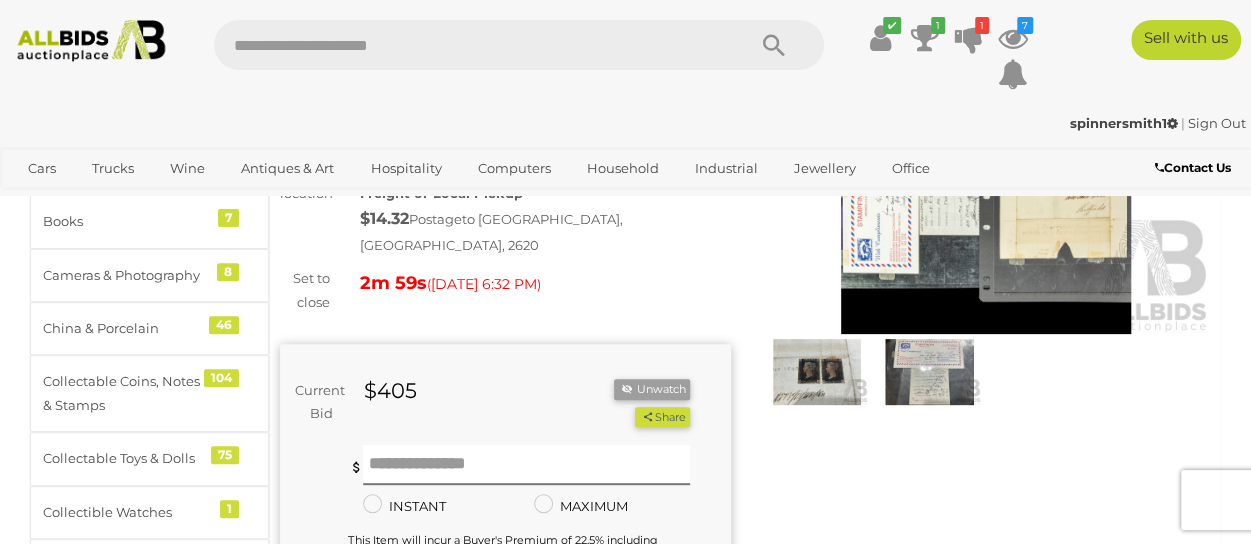 scroll, scrollTop: 200, scrollLeft: 0, axis: vertical 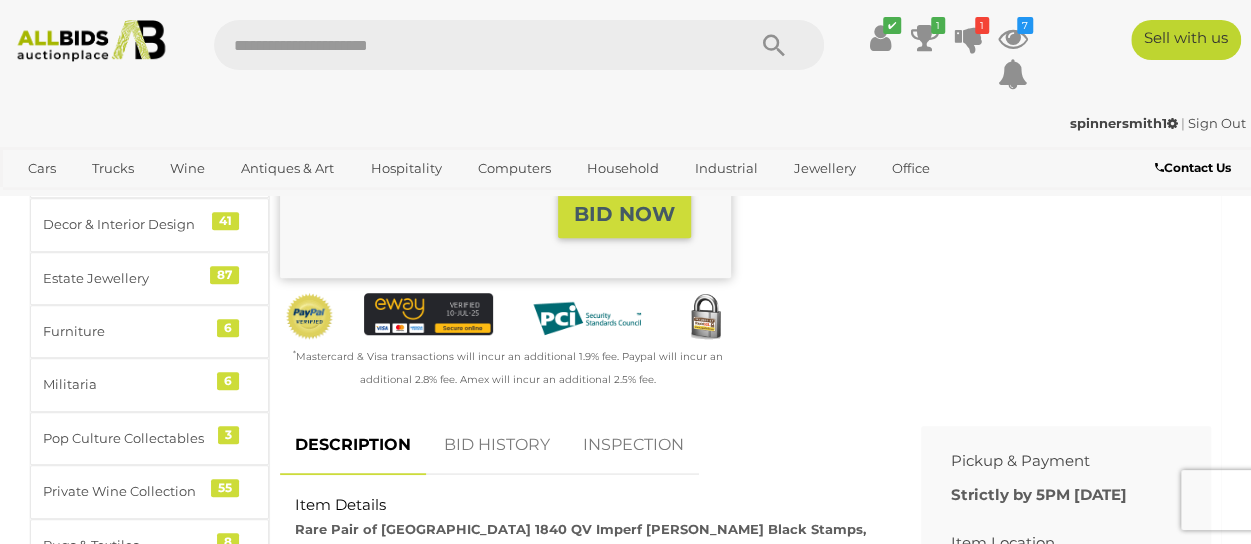 click on "BID HISTORY" at bounding box center (497, 445) 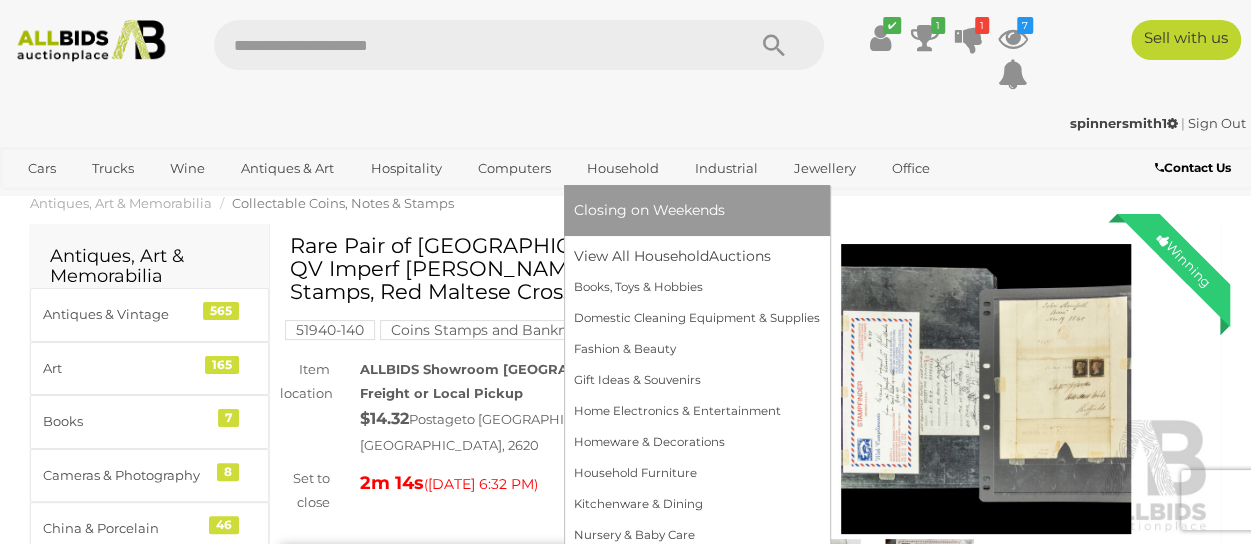 scroll, scrollTop: 0, scrollLeft: 0, axis: both 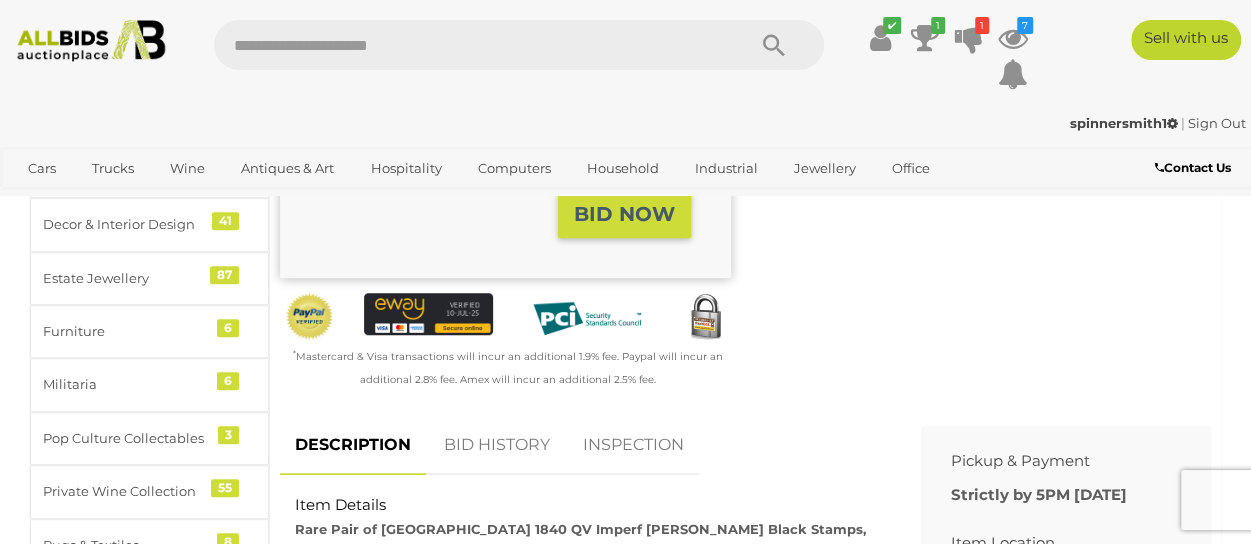 click on "BID HISTORY" at bounding box center (497, 445) 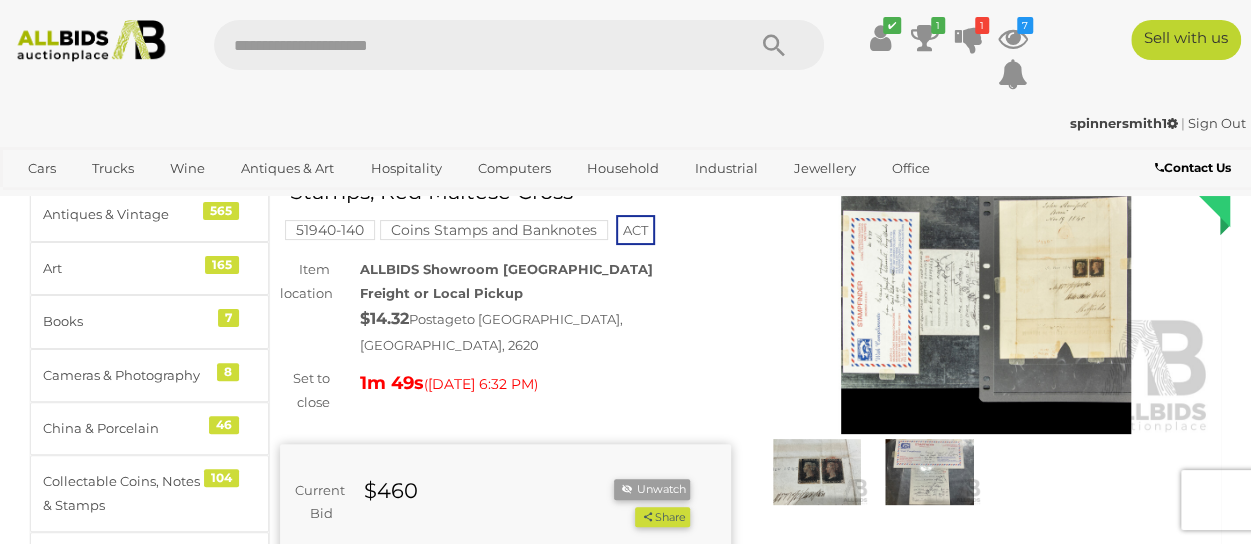 scroll, scrollTop: 100, scrollLeft: 0, axis: vertical 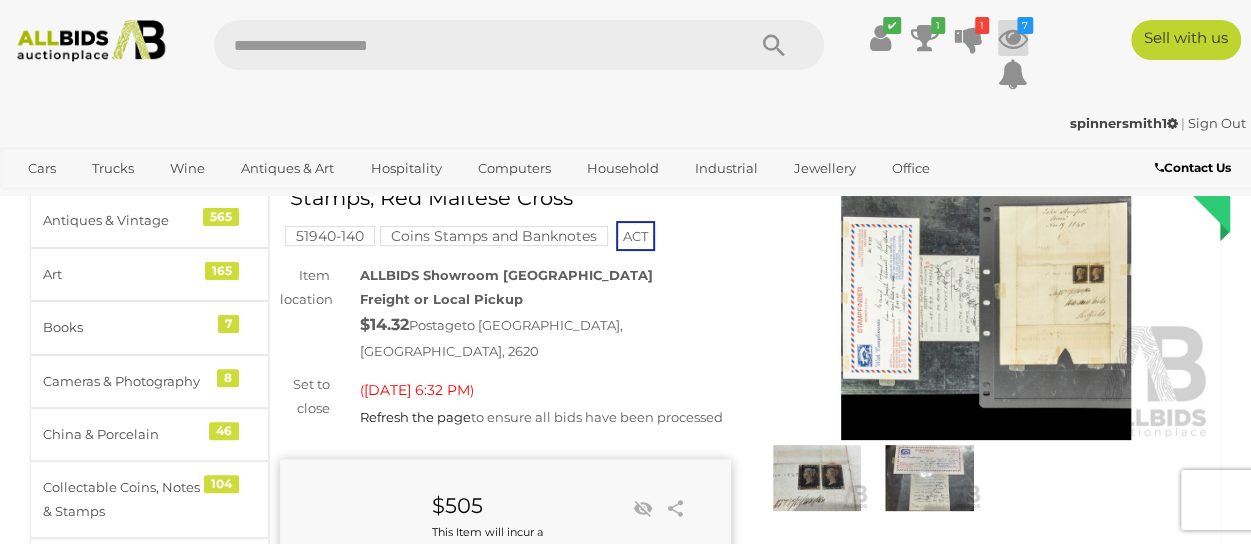 click at bounding box center [1013, 38] 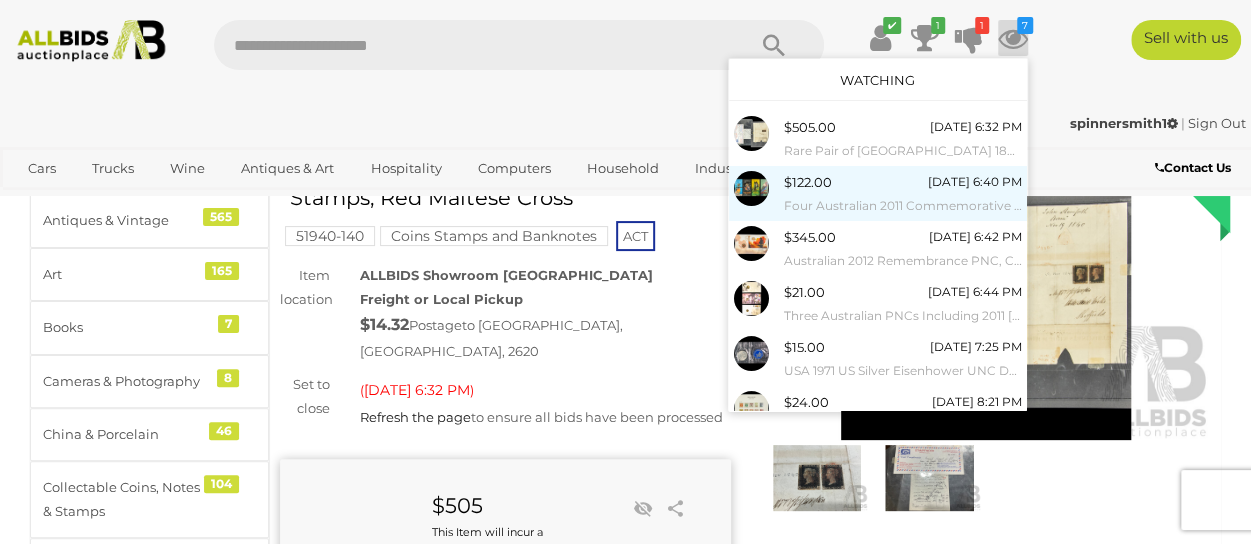 click on "$122.00
Today 6:40 PM
Four Australian 2011 Commemorative One Dollar Coins, Air Series Sacred Kingfisher, Cairns Birdwing Butterfly, Crimson Rosella, Grey-Headed Flying-Fox" at bounding box center (903, 193) 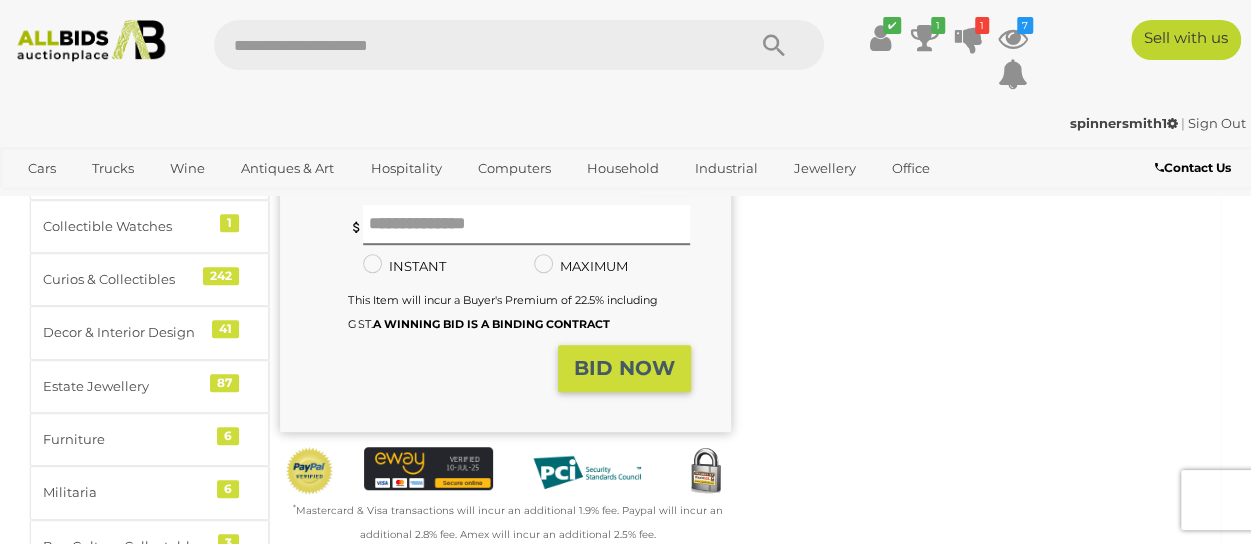 scroll, scrollTop: 600, scrollLeft: 0, axis: vertical 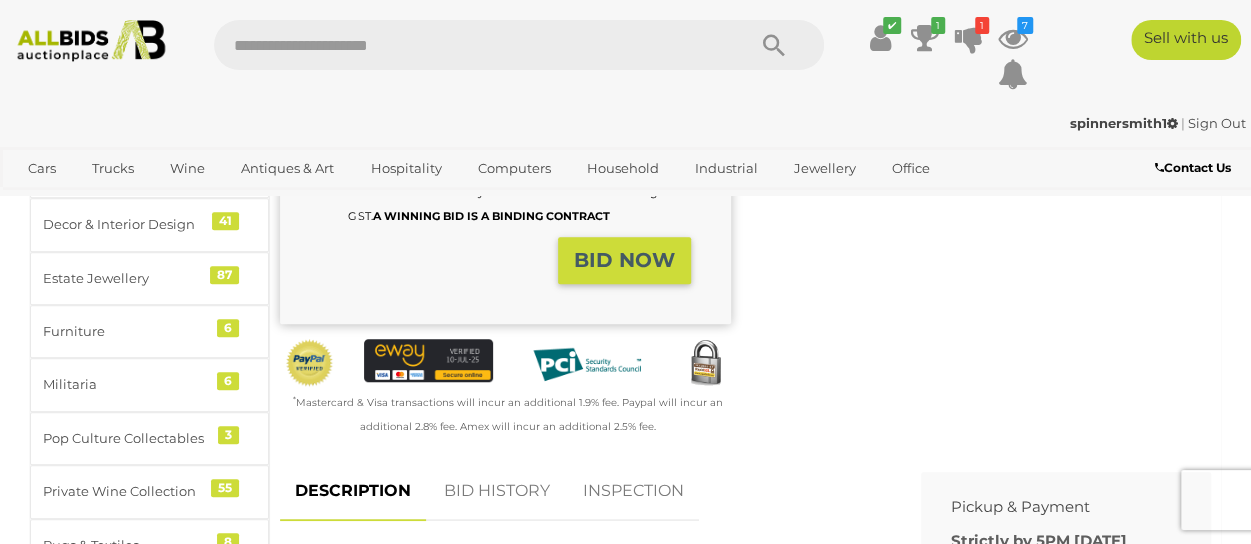 click on "BID HISTORY" at bounding box center [497, 491] 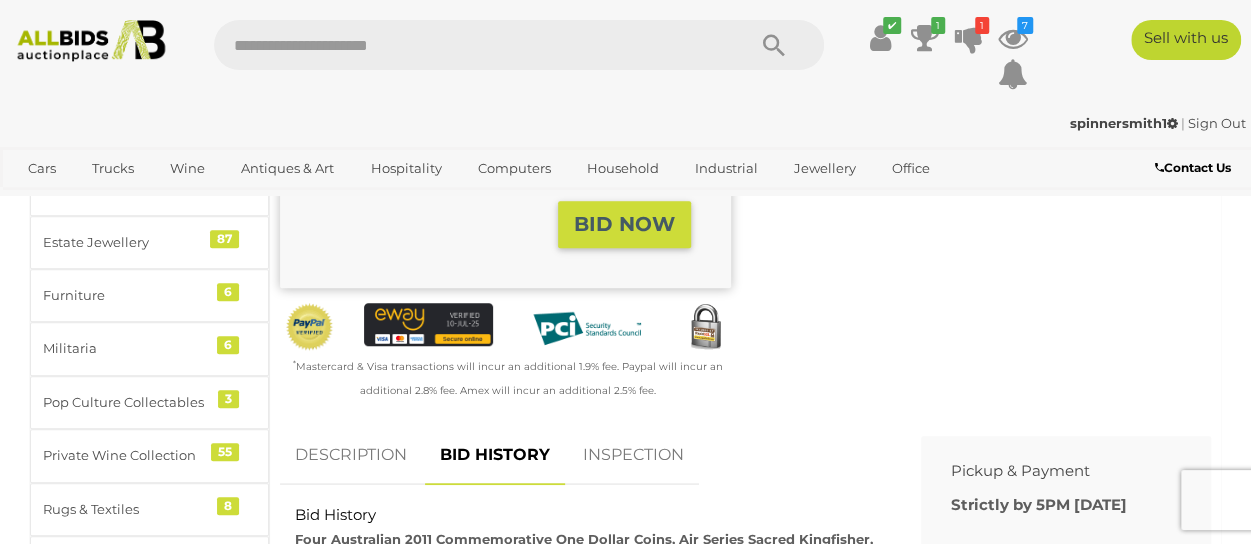 scroll, scrollTop: 400, scrollLeft: 0, axis: vertical 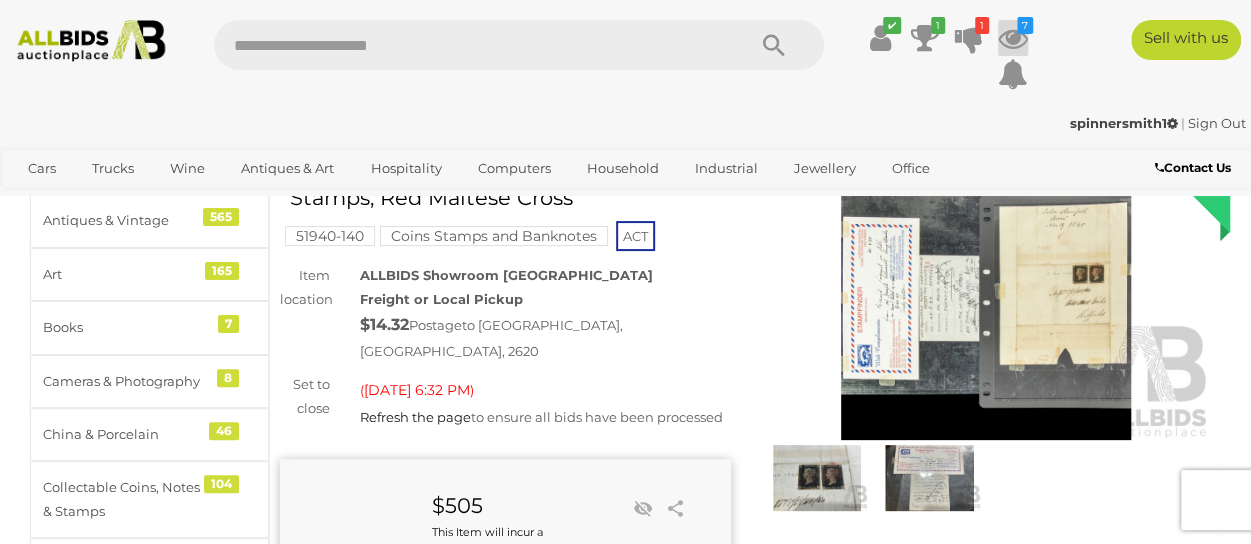 click at bounding box center [1013, 38] 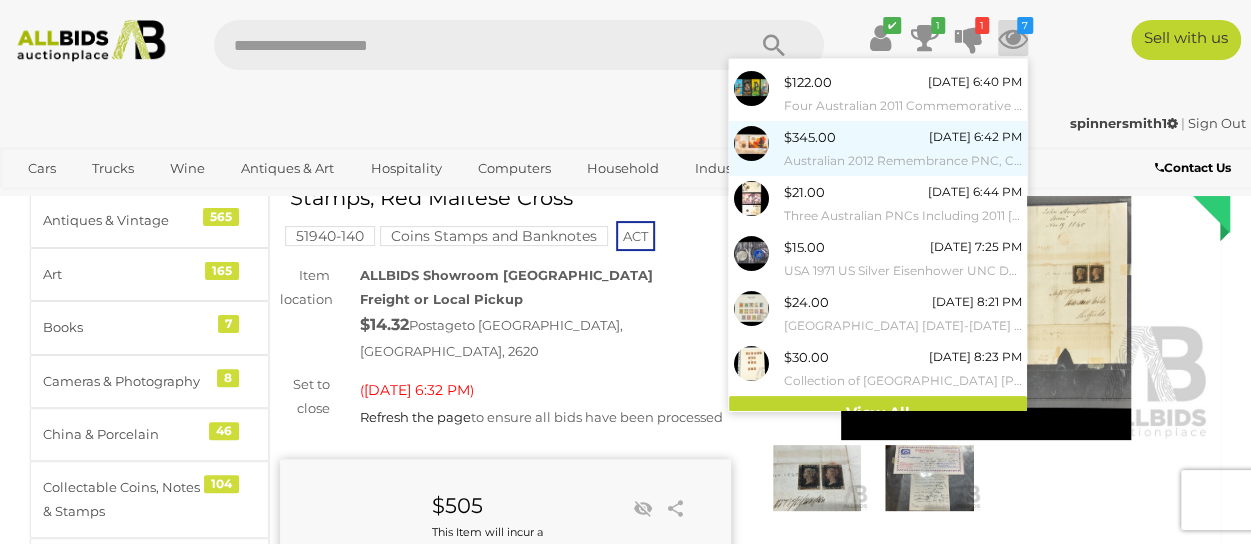 scroll, scrollTop: 118, scrollLeft: 0, axis: vertical 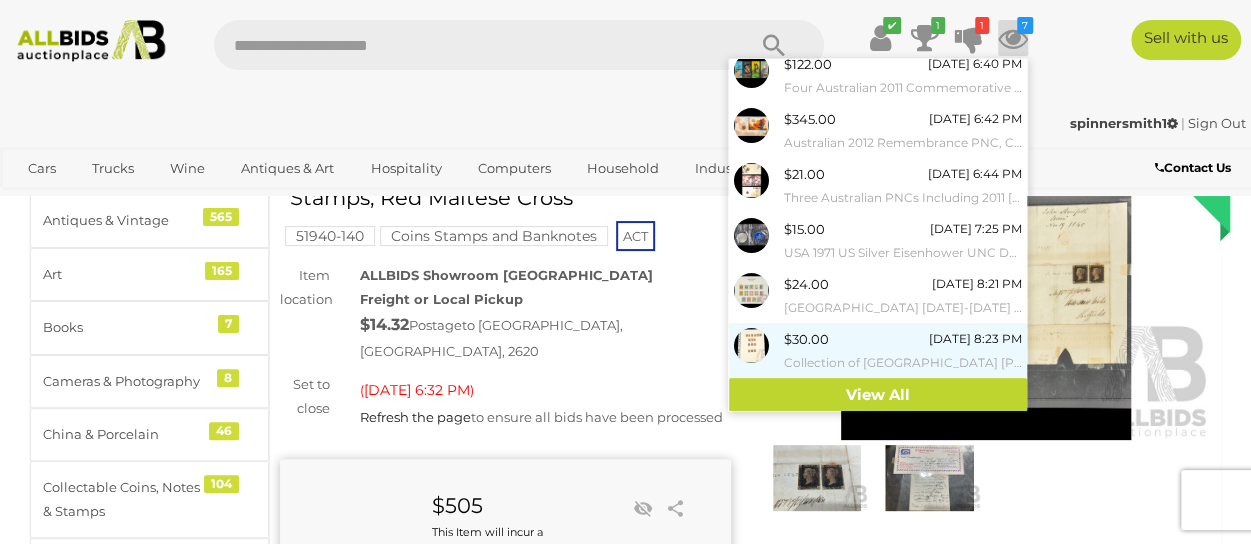 click on "$30.00
Today 8:23 PM
Collection of United Kingdom Penny Red Stamps, Examples Spanning 1841 to 1864" at bounding box center [903, 350] 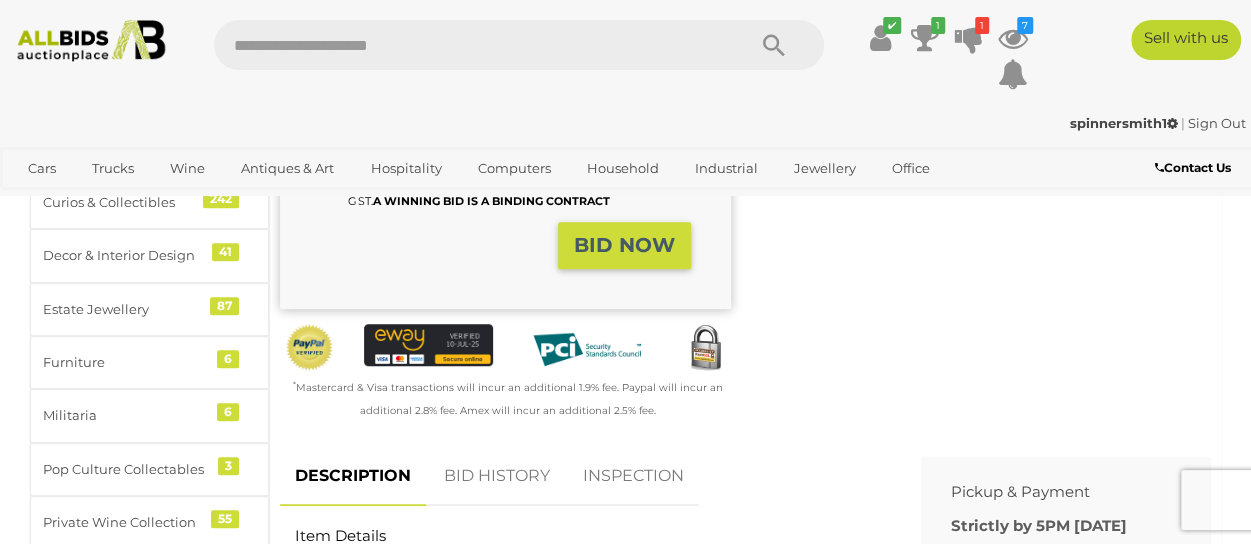 scroll, scrollTop: 600, scrollLeft: 0, axis: vertical 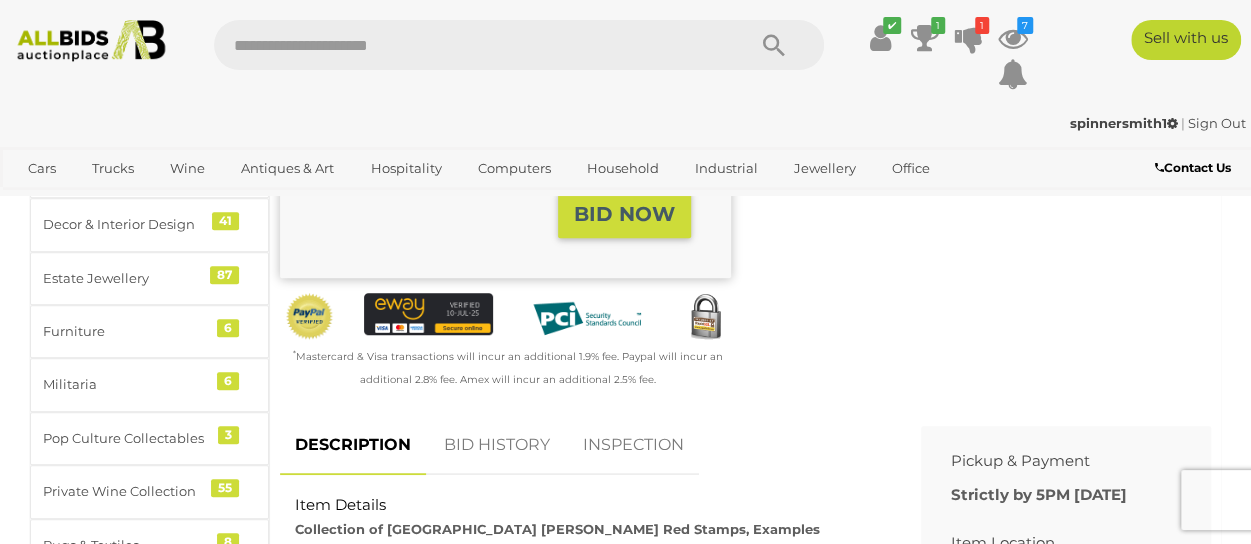 click on "BID HISTORY" at bounding box center (497, 445) 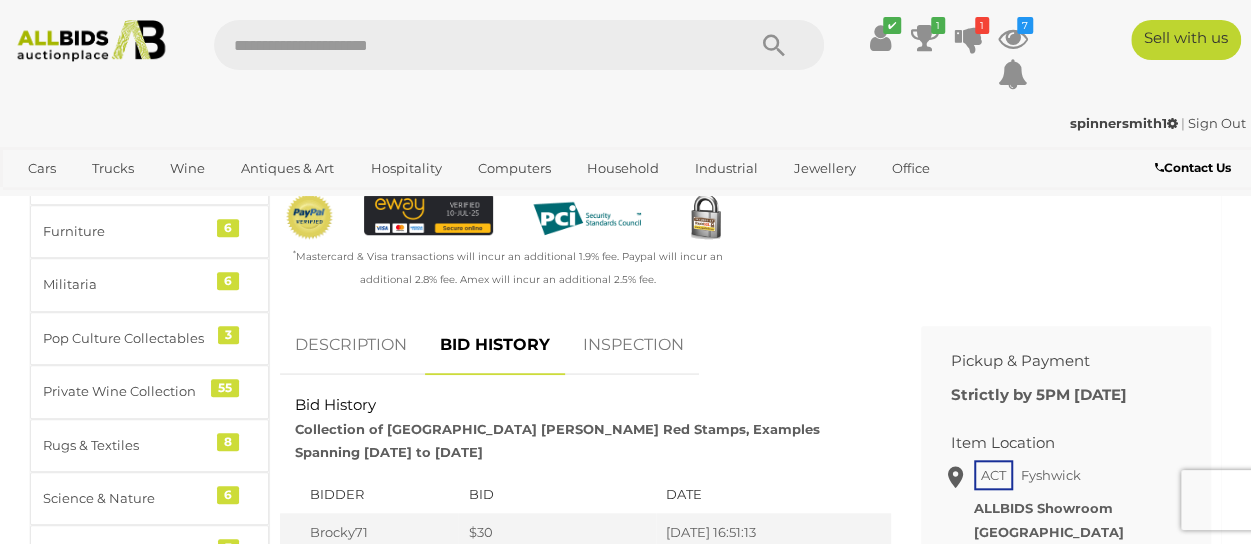 scroll, scrollTop: 800, scrollLeft: 0, axis: vertical 